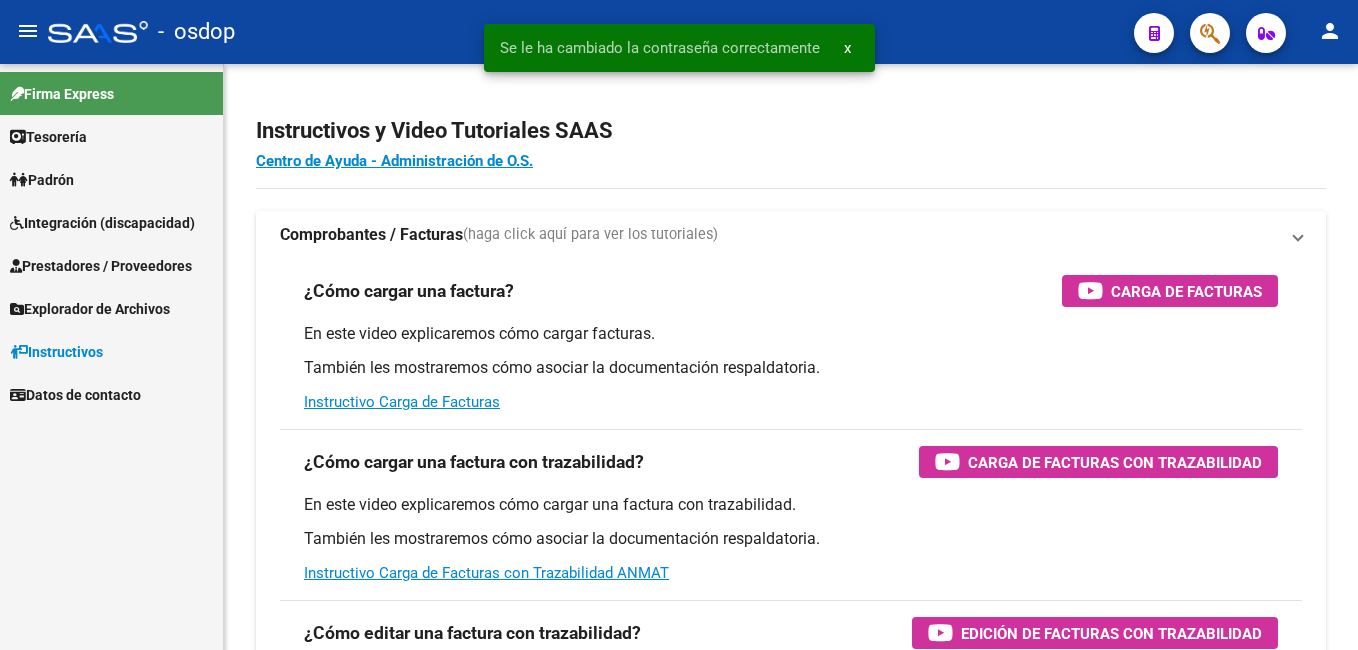 scroll, scrollTop: 0, scrollLeft: 0, axis: both 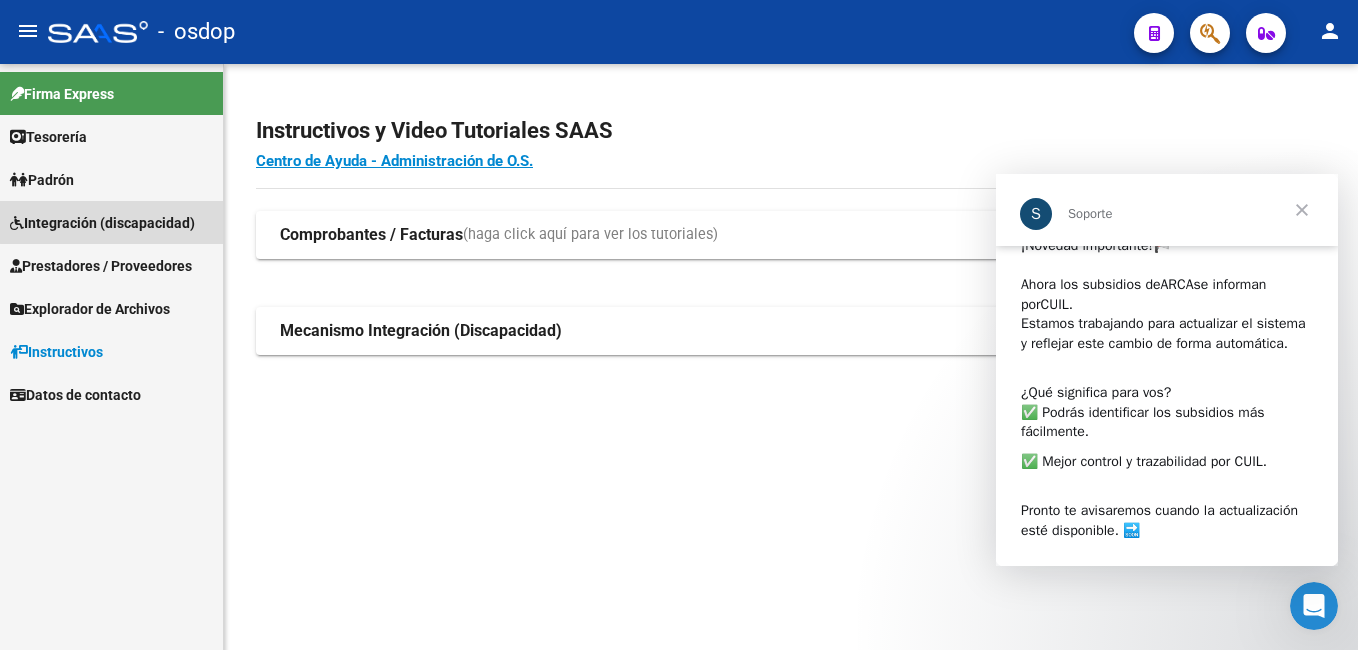 click on "Integración (discapacidad)" at bounding box center (111, 222) 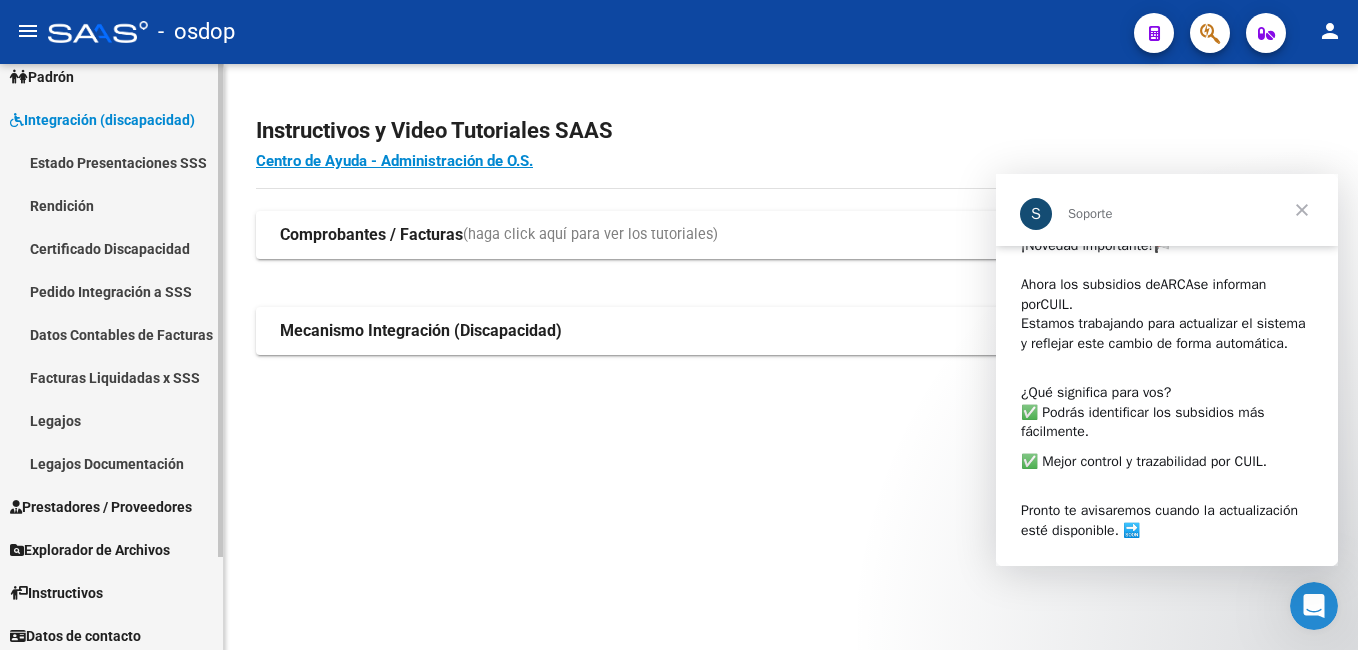 scroll, scrollTop: 110, scrollLeft: 0, axis: vertical 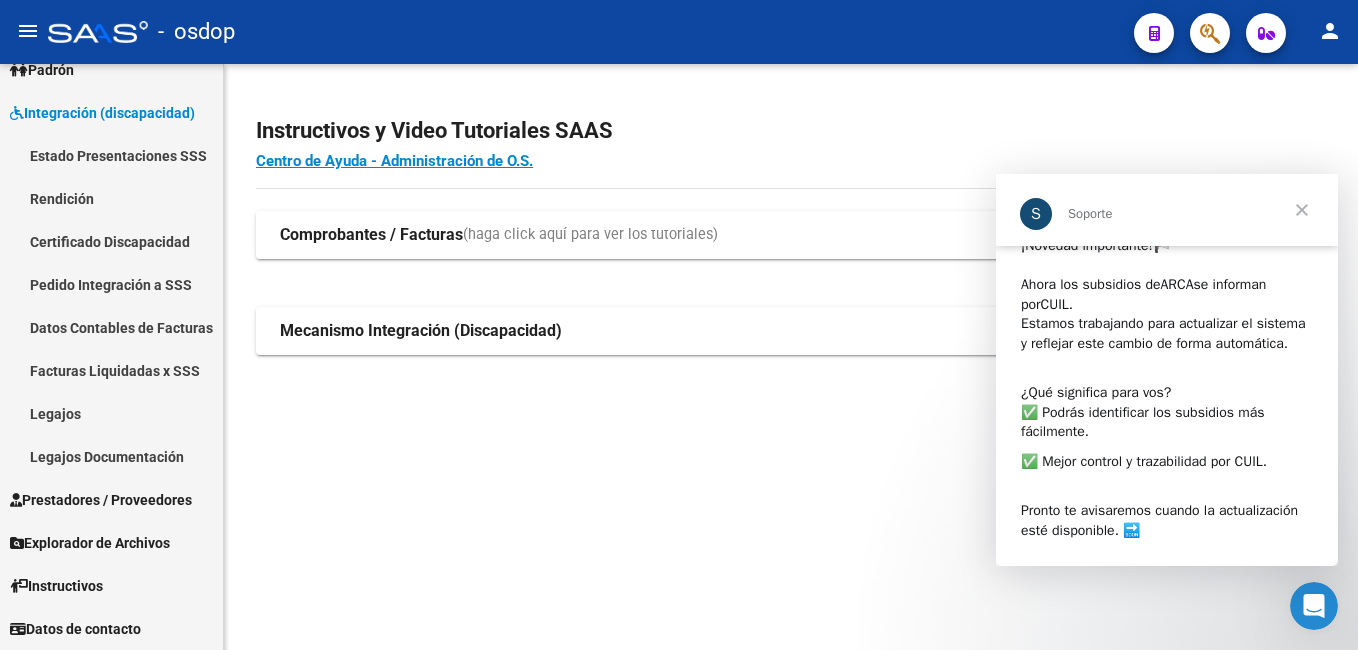 click on "Comprobantes / Facturas" at bounding box center (371, 235) 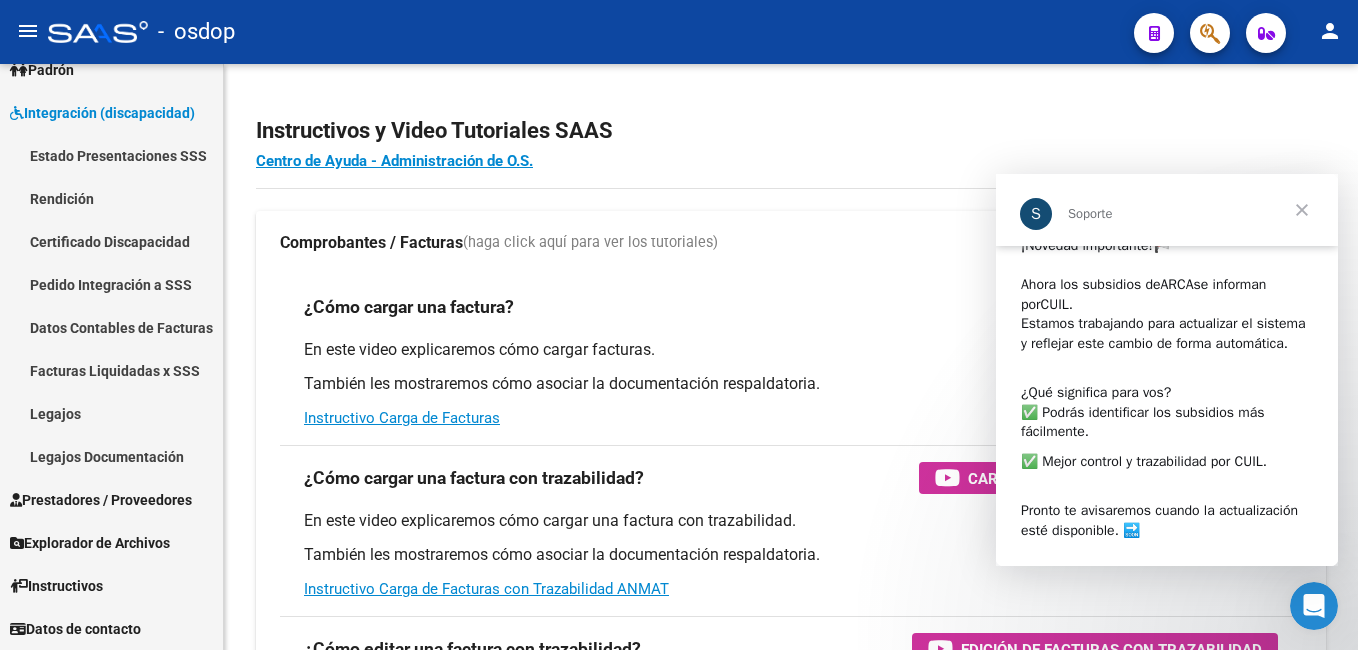 click at bounding box center [1302, 210] 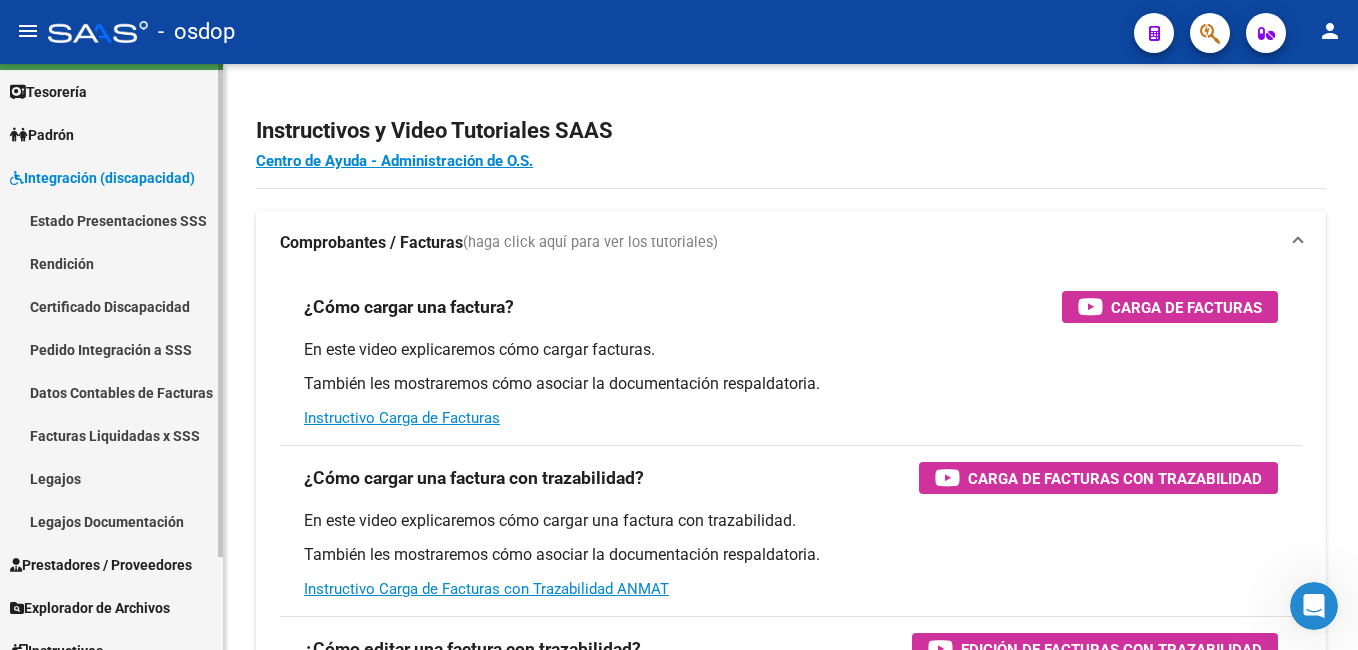 scroll, scrollTop: 0, scrollLeft: 0, axis: both 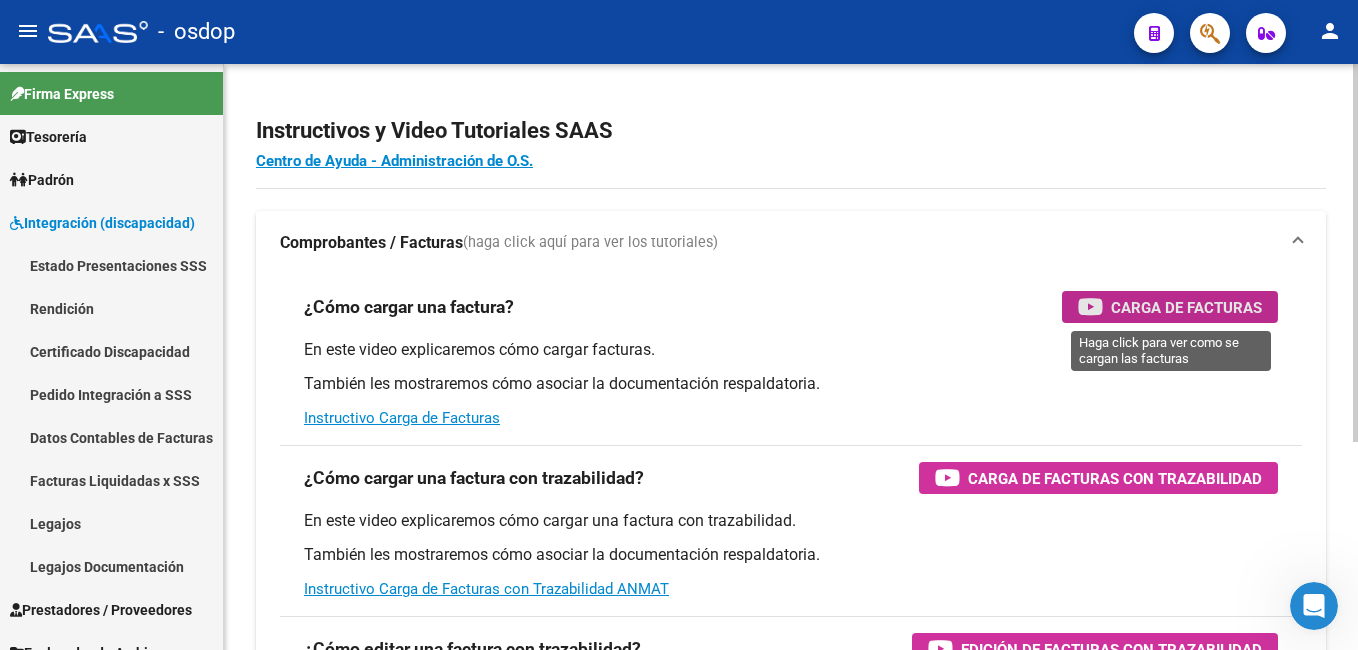 click on "Carga de Facturas" at bounding box center [1186, 307] 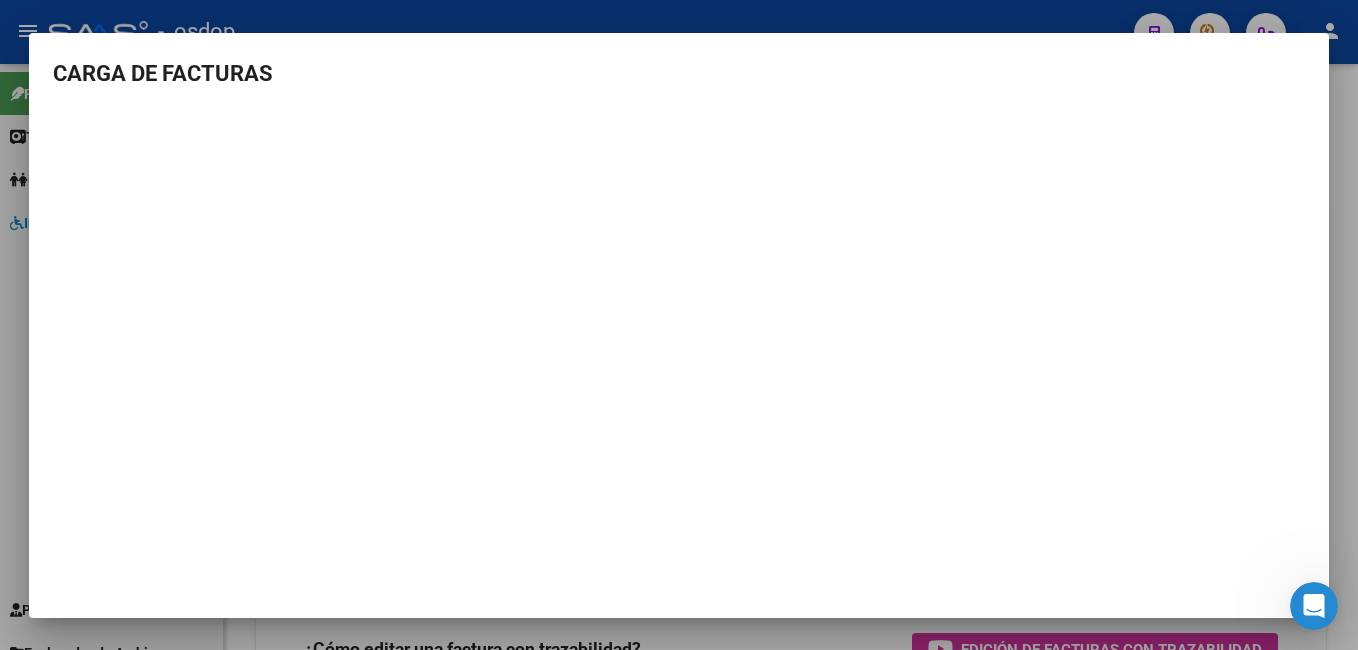drag, startPoint x: 1304, startPoint y: 60, endPoint x: 1323, endPoint y: 283, distance: 223.80795 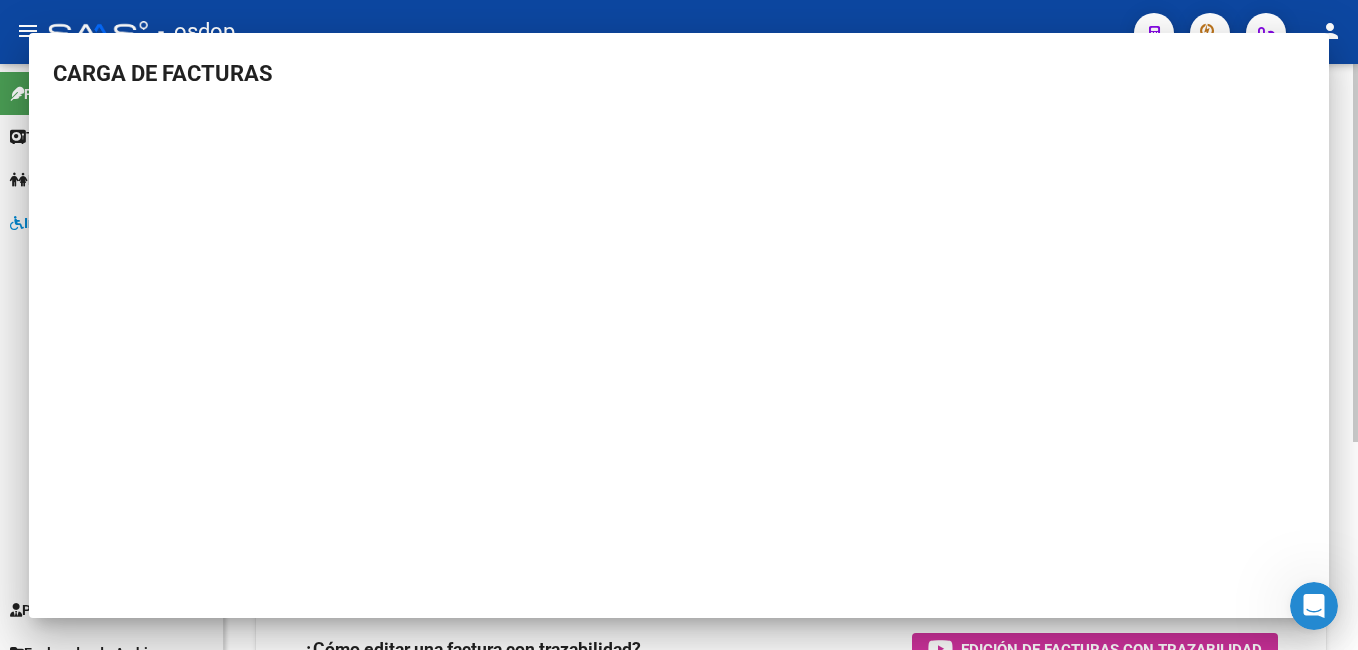 type 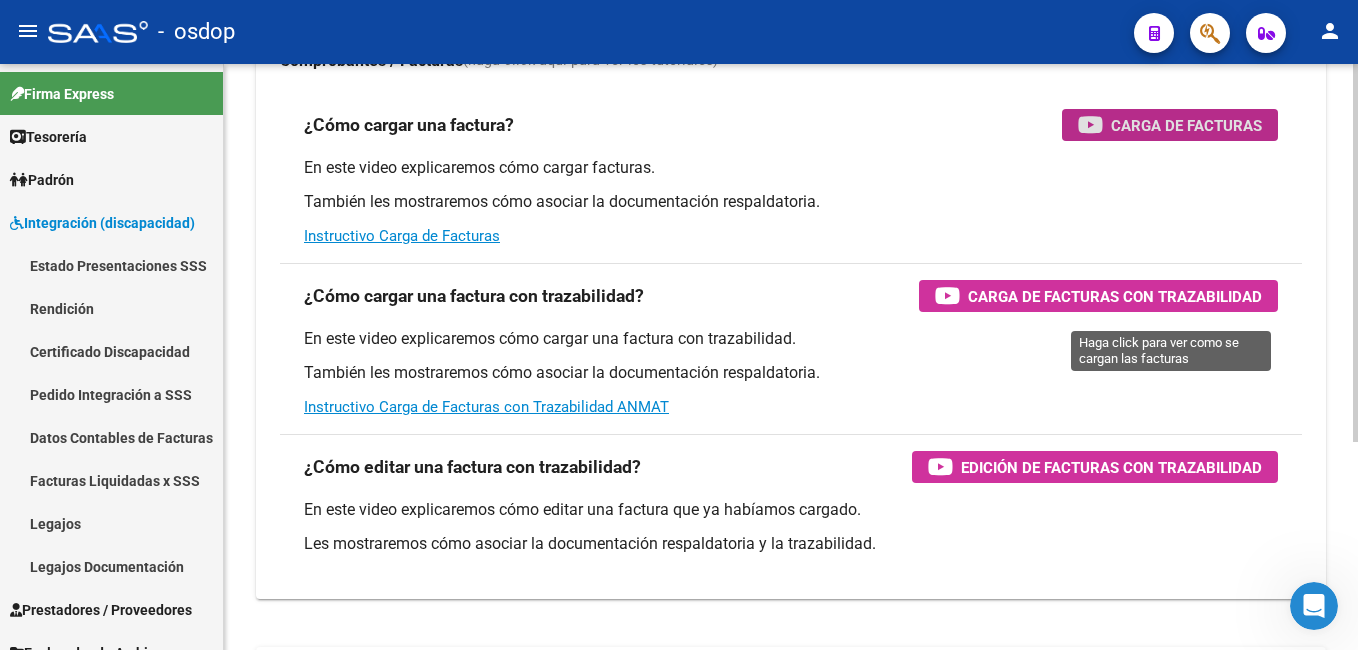 scroll, scrollTop: 200, scrollLeft: 0, axis: vertical 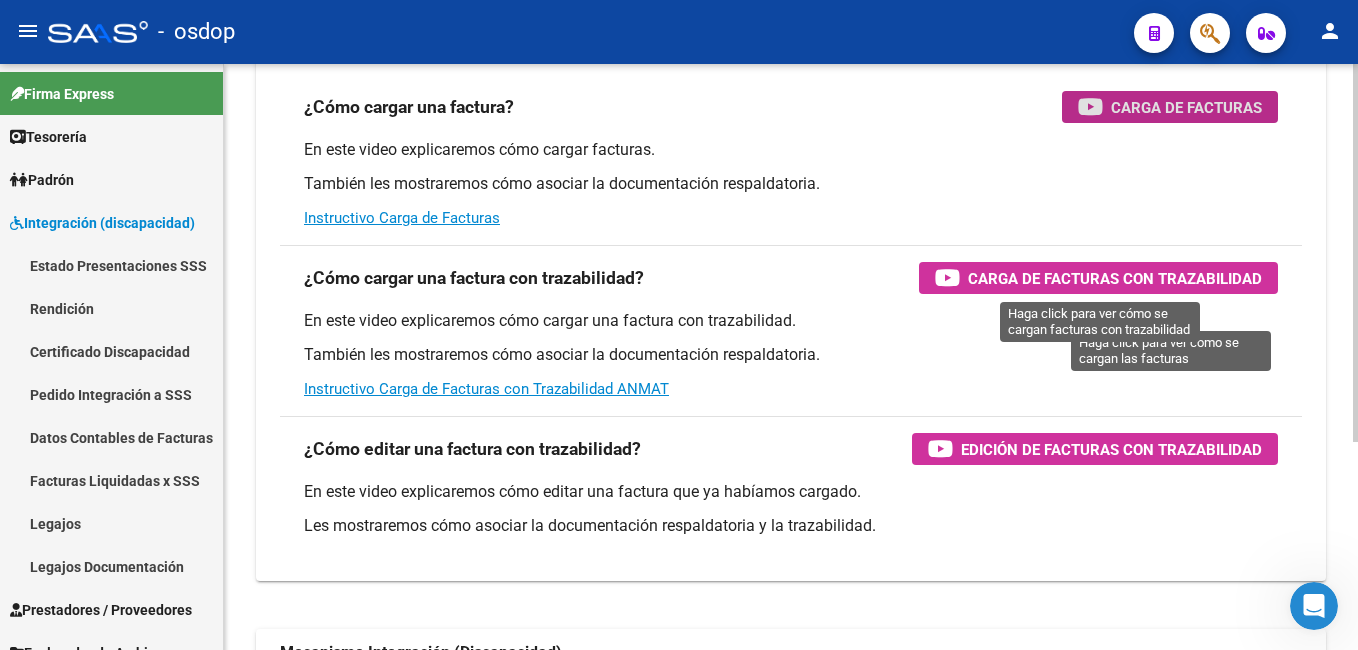 click on "Carga de Facturas con Trazabilidad" at bounding box center (1115, 278) 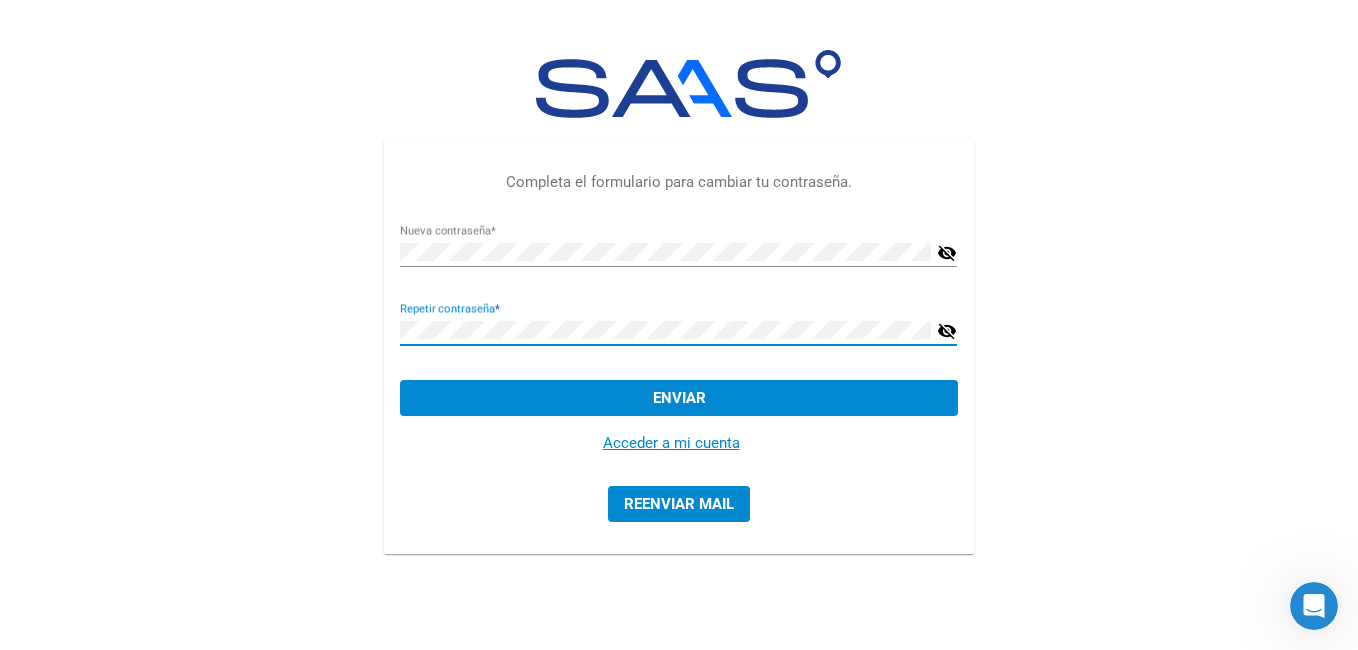 click on "Enviar" 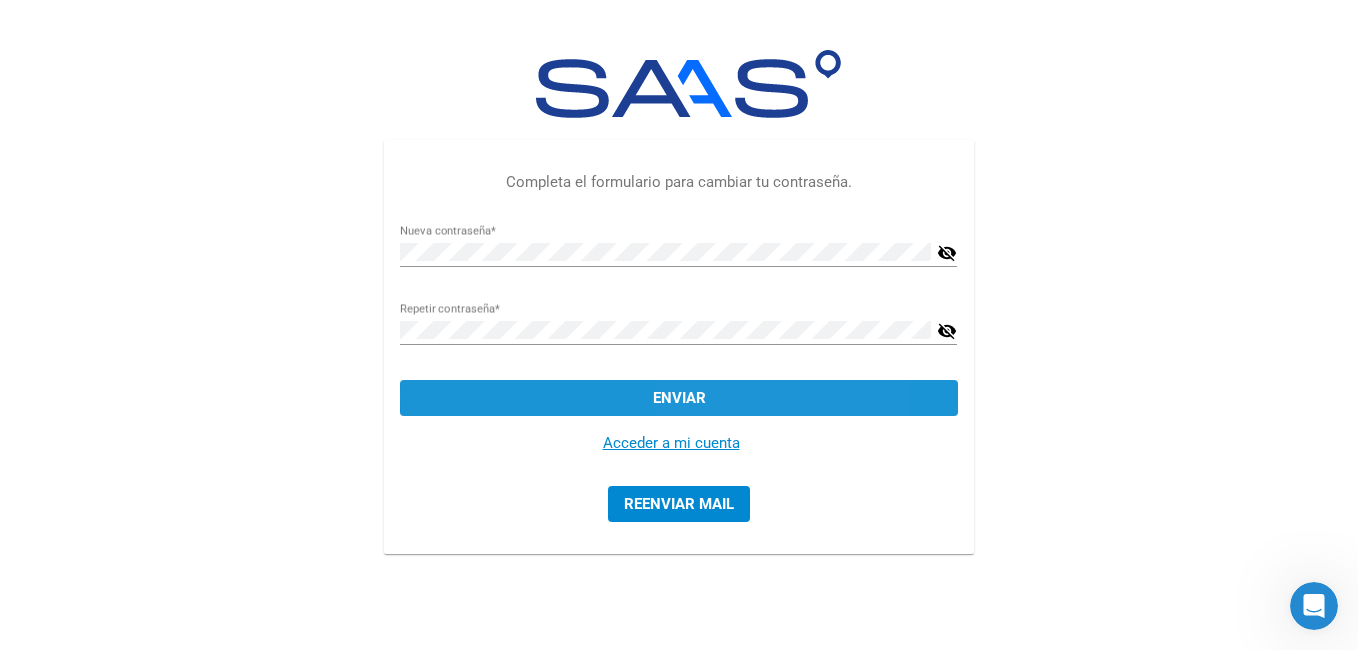 click on "Enviar" 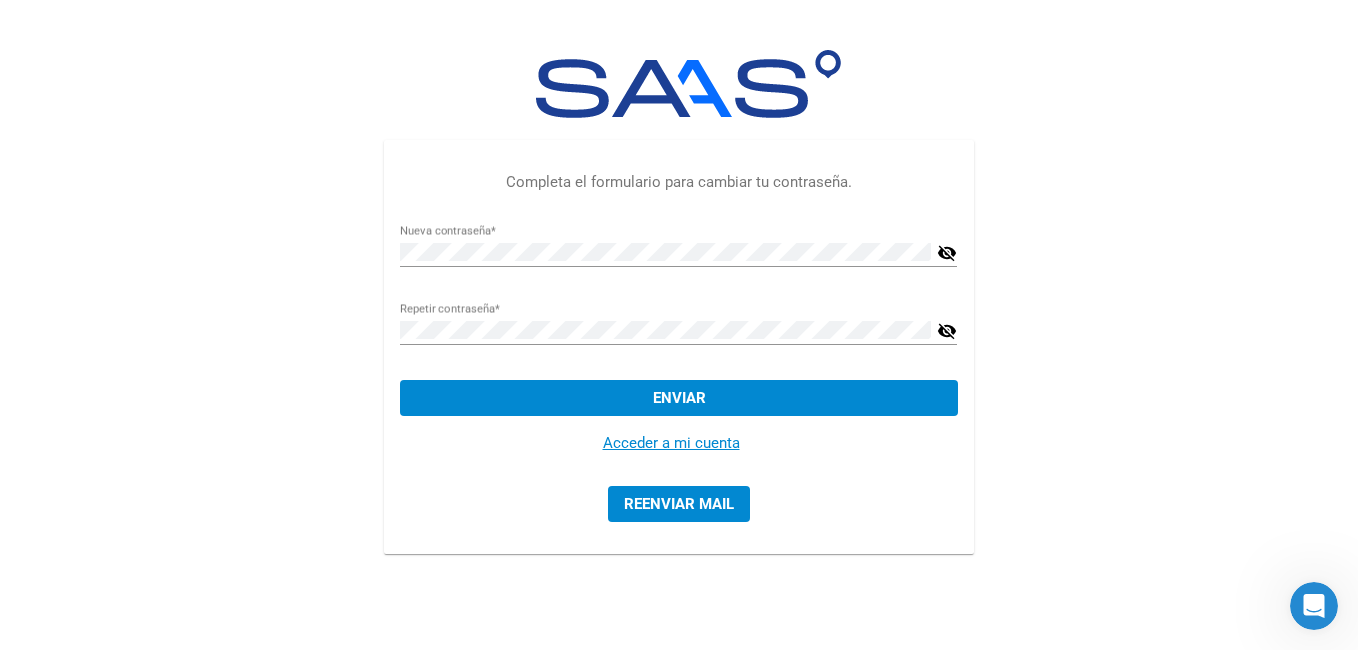 click on "Acceder a mi cuenta" 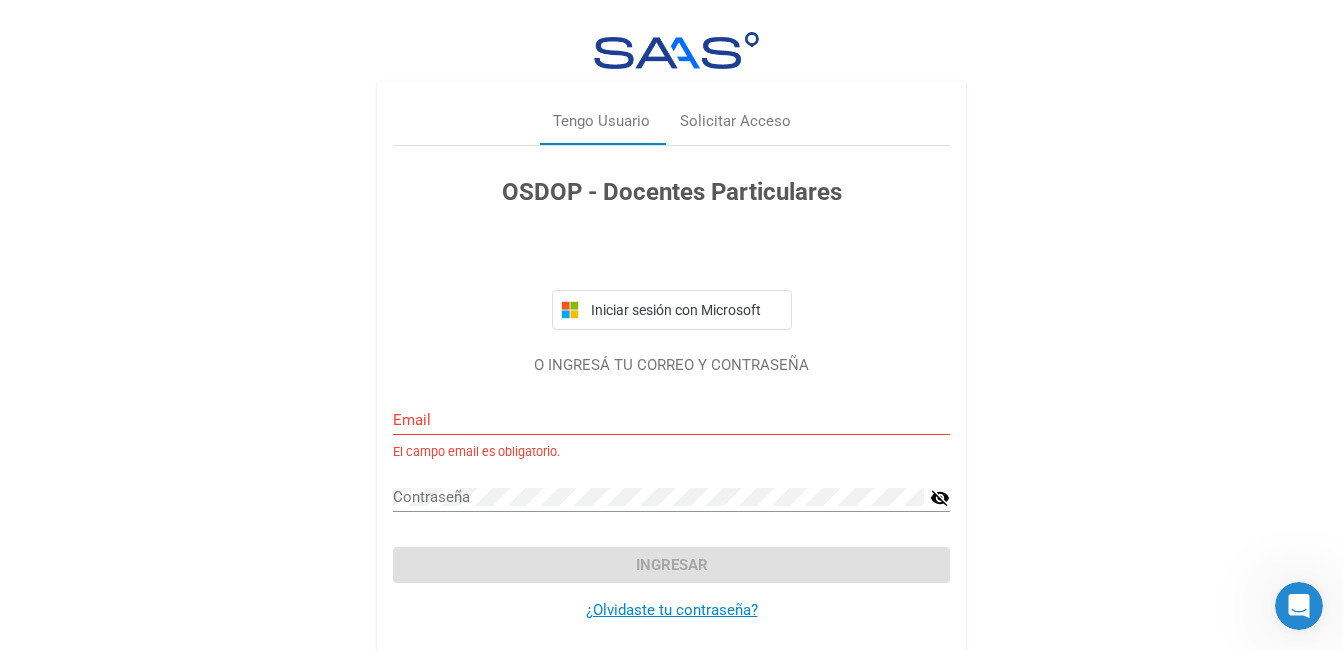 click on "Email" at bounding box center (671, 413) 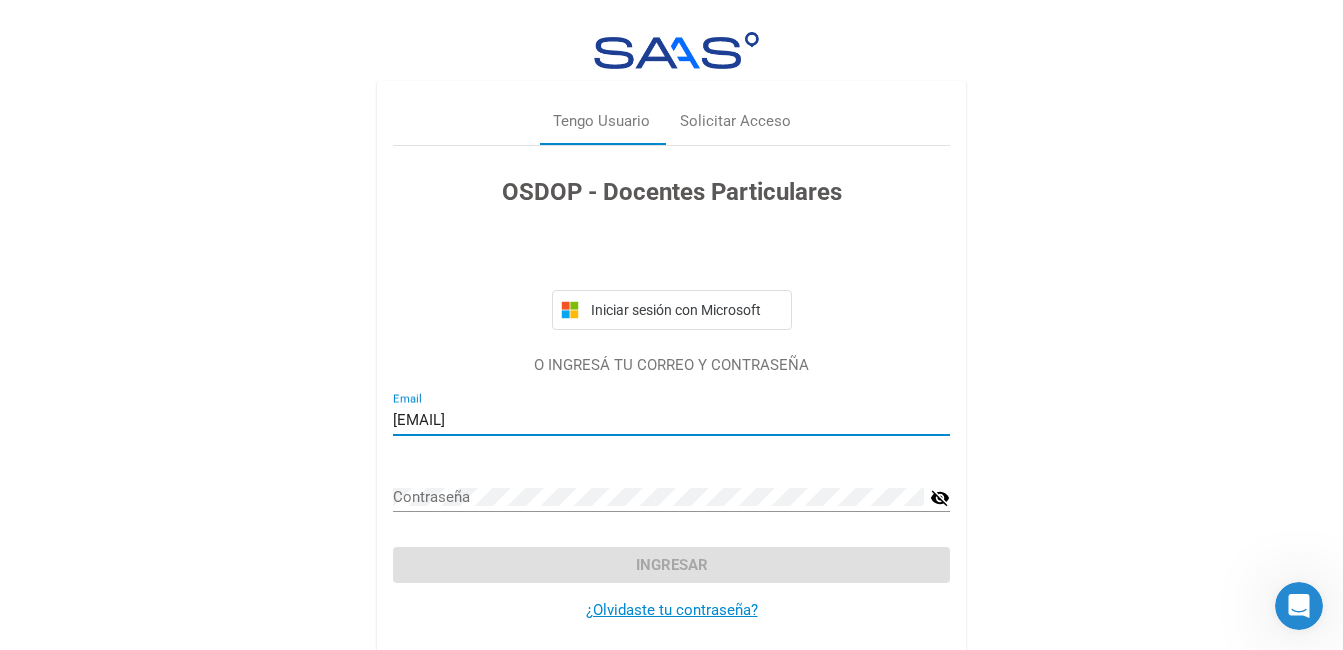 type on "[EMAIL]" 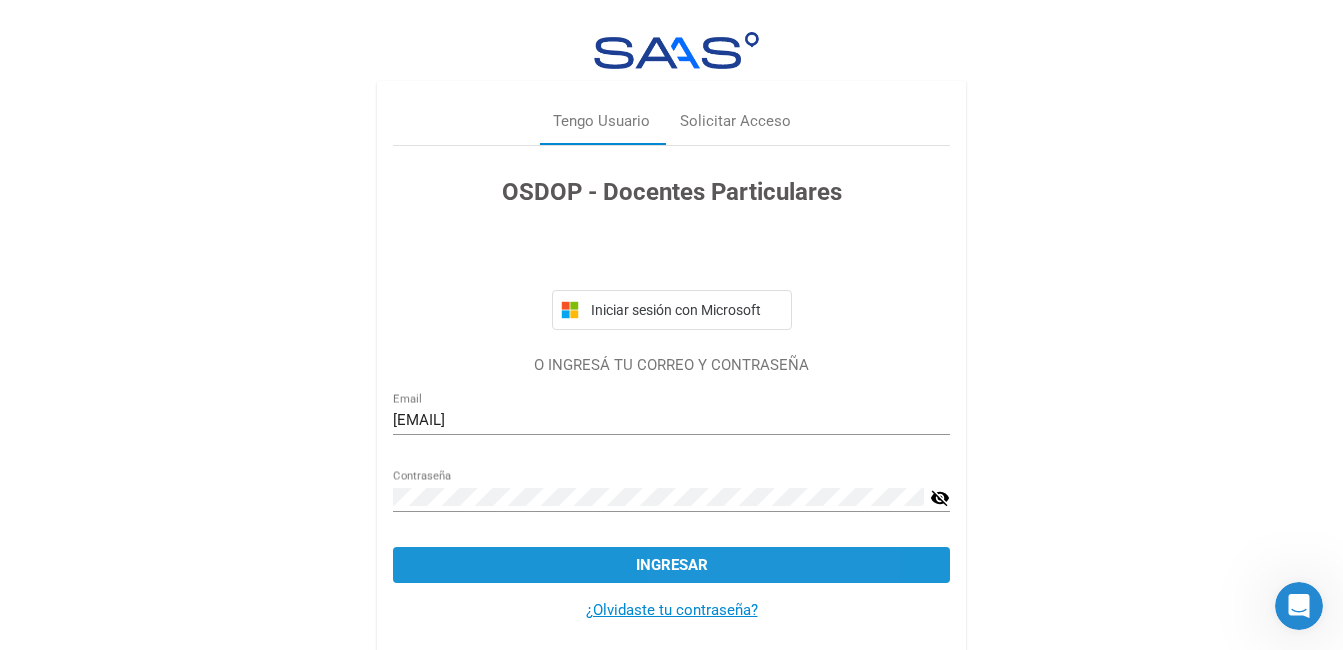 click on "Ingresar" at bounding box center [672, 565] 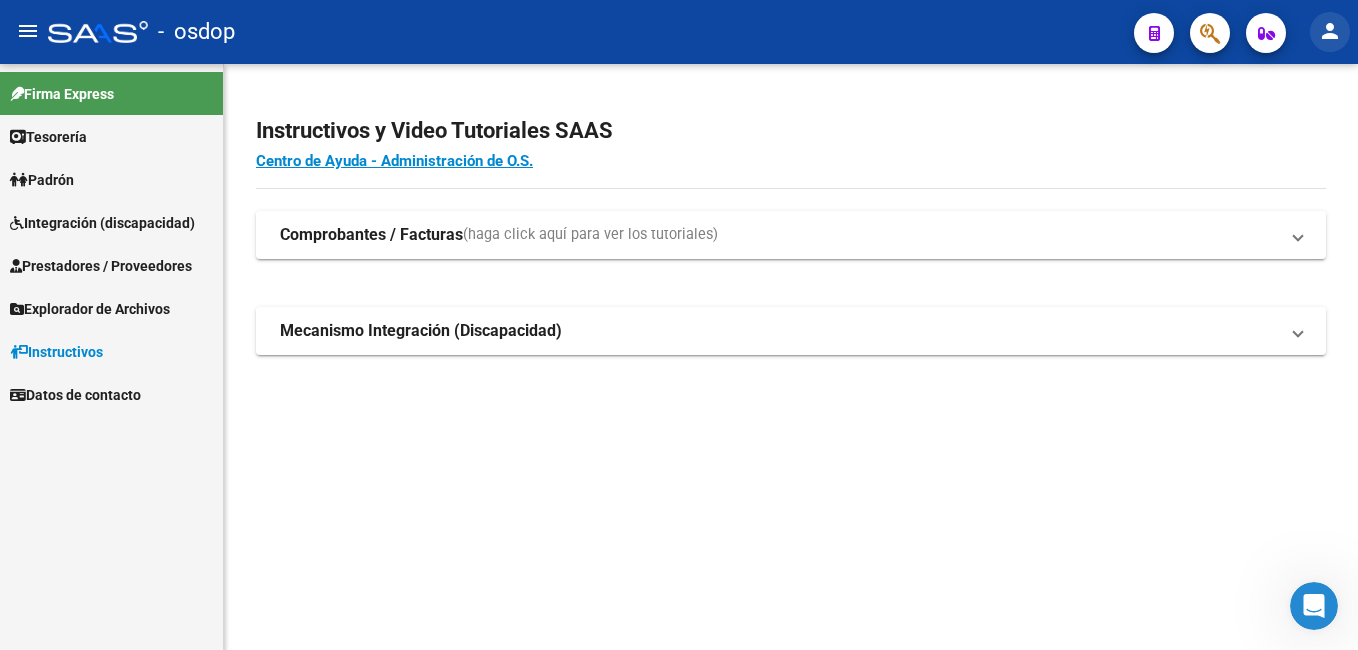 click on "person" 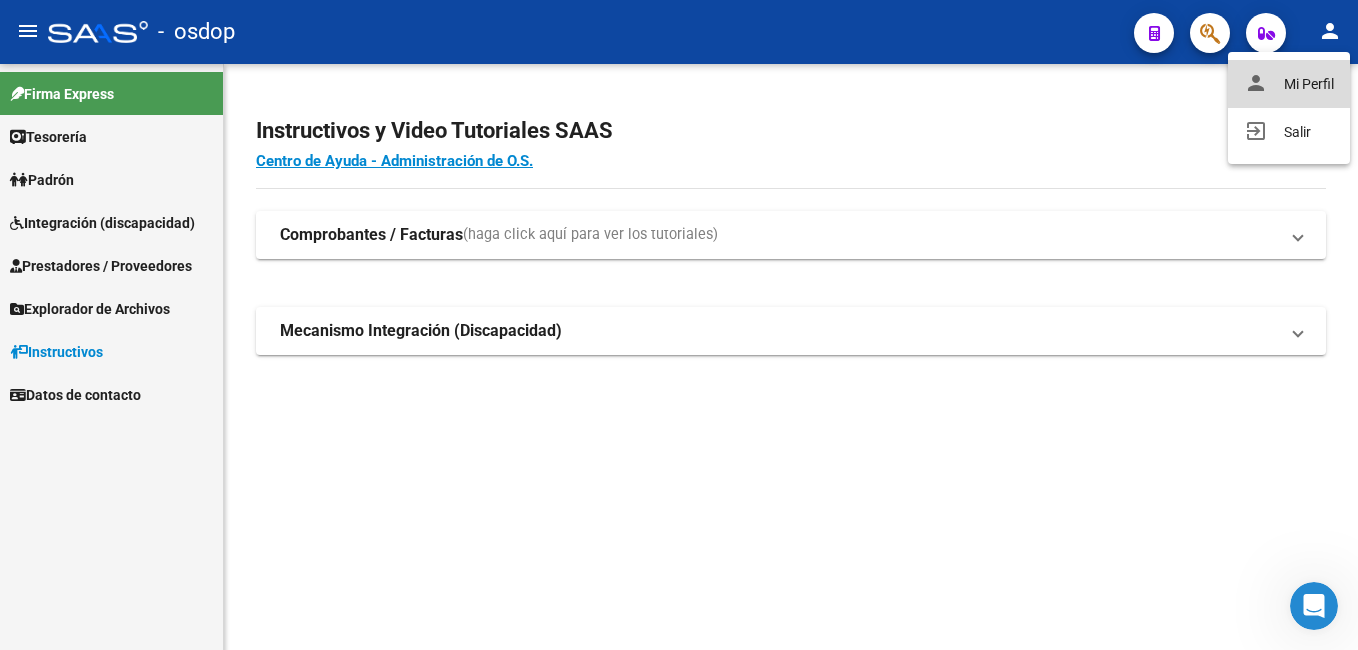 click on "person  Mi Perfil" at bounding box center [1289, 84] 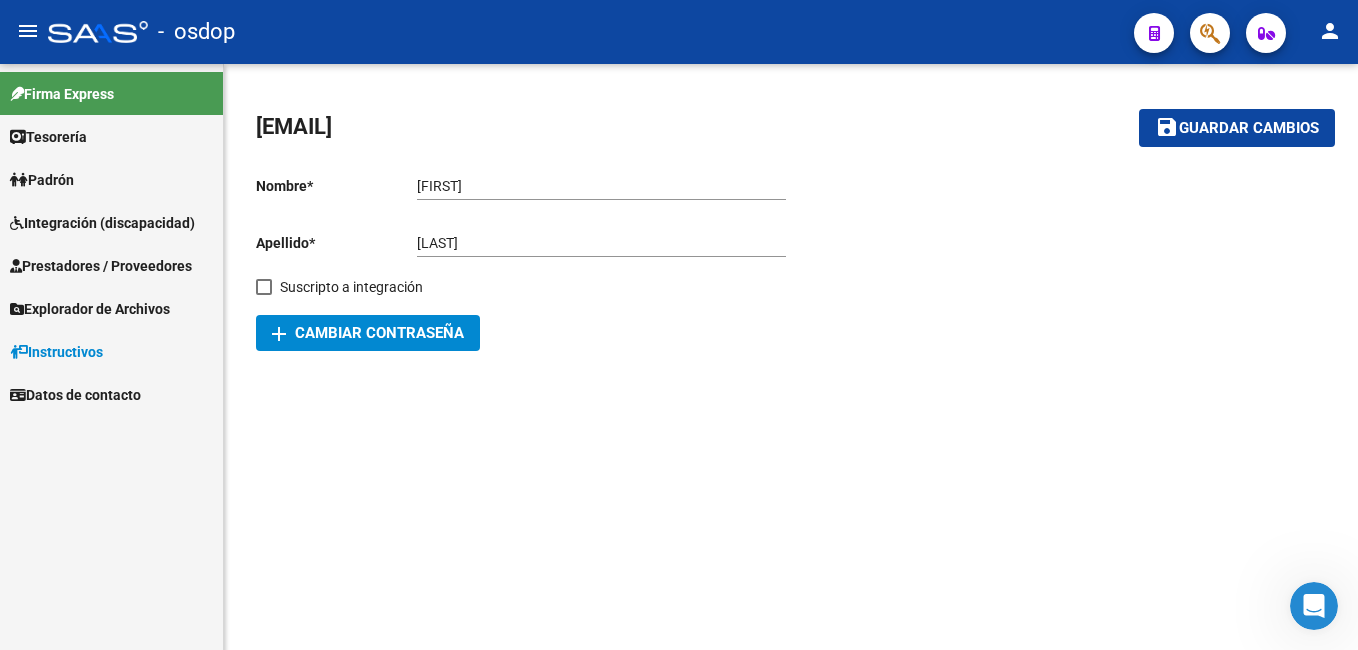 click on "person" 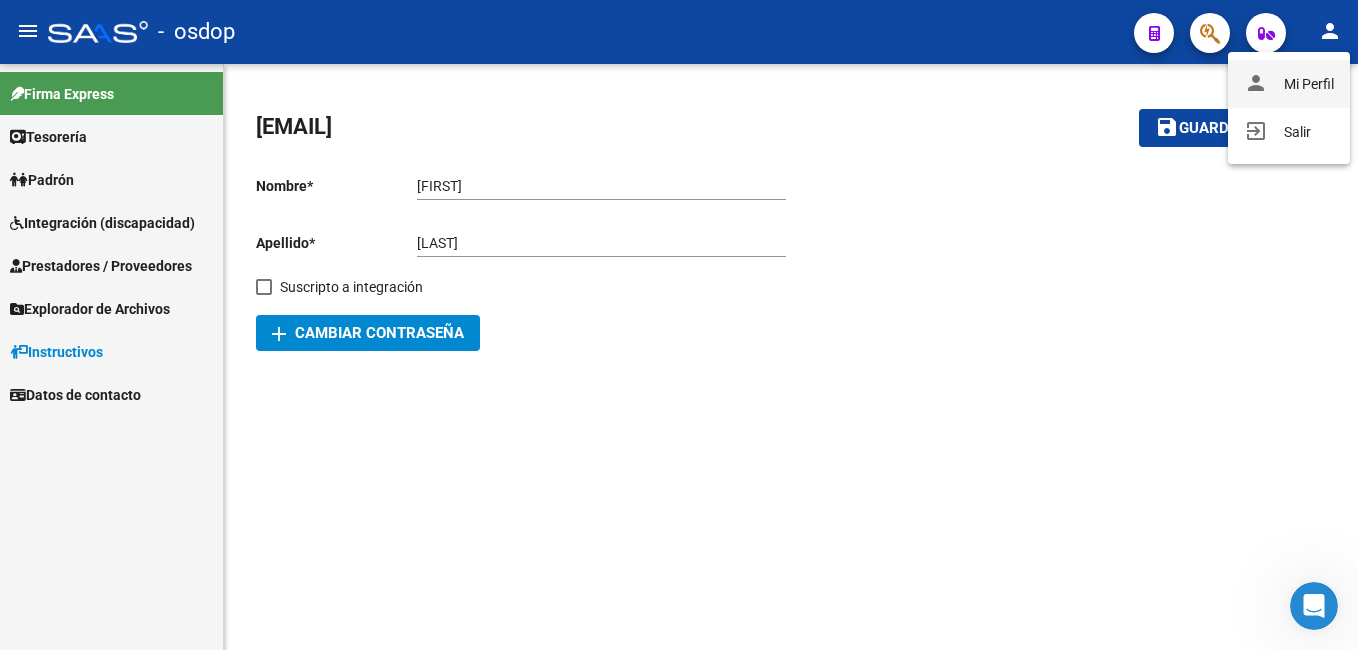 click on "person  Mi Perfil" at bounding box center (1289, 84) 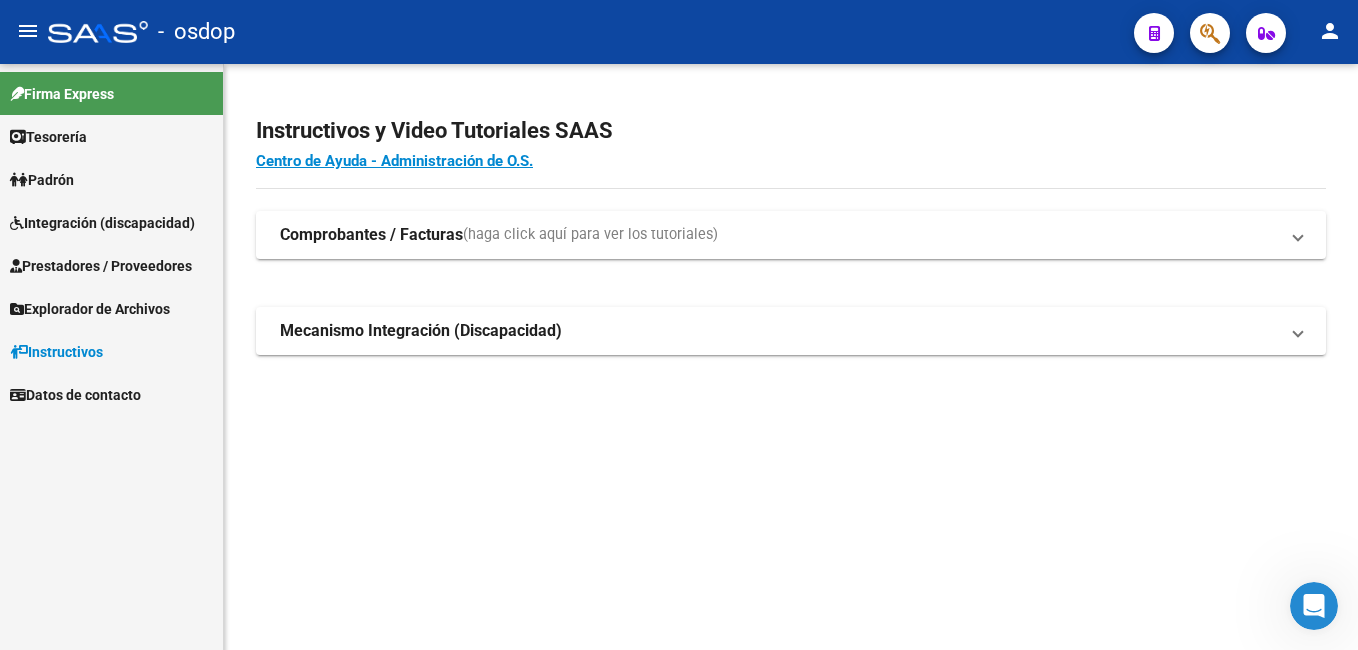 click on "menu -   osdop  person" 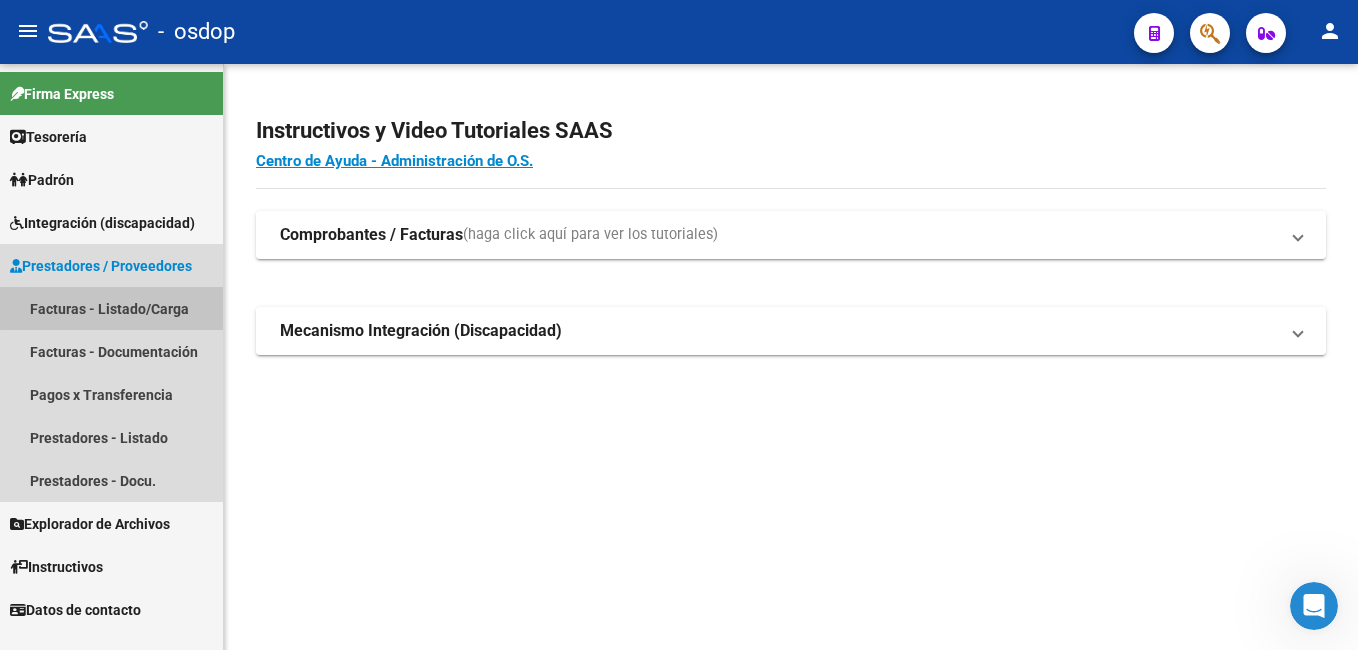 click on "Facturas - Listado/Carga" at bounding box center (111, 308) 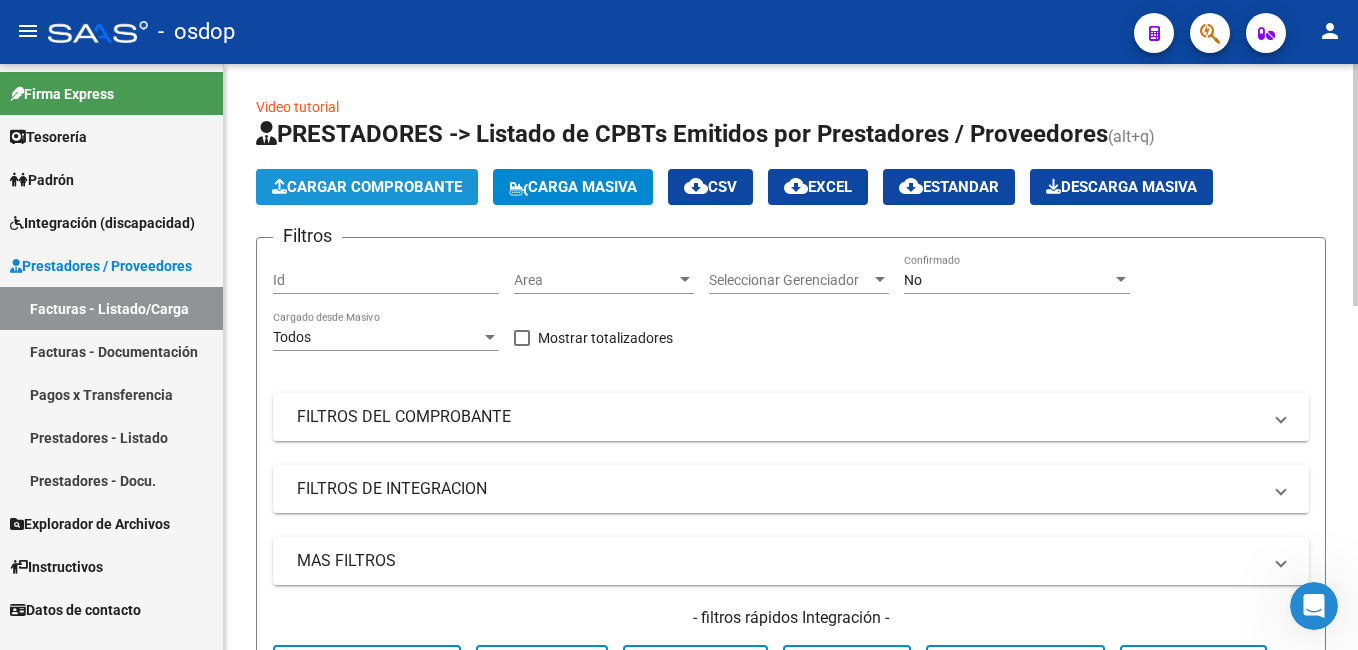click on "Cargar Comprobante" 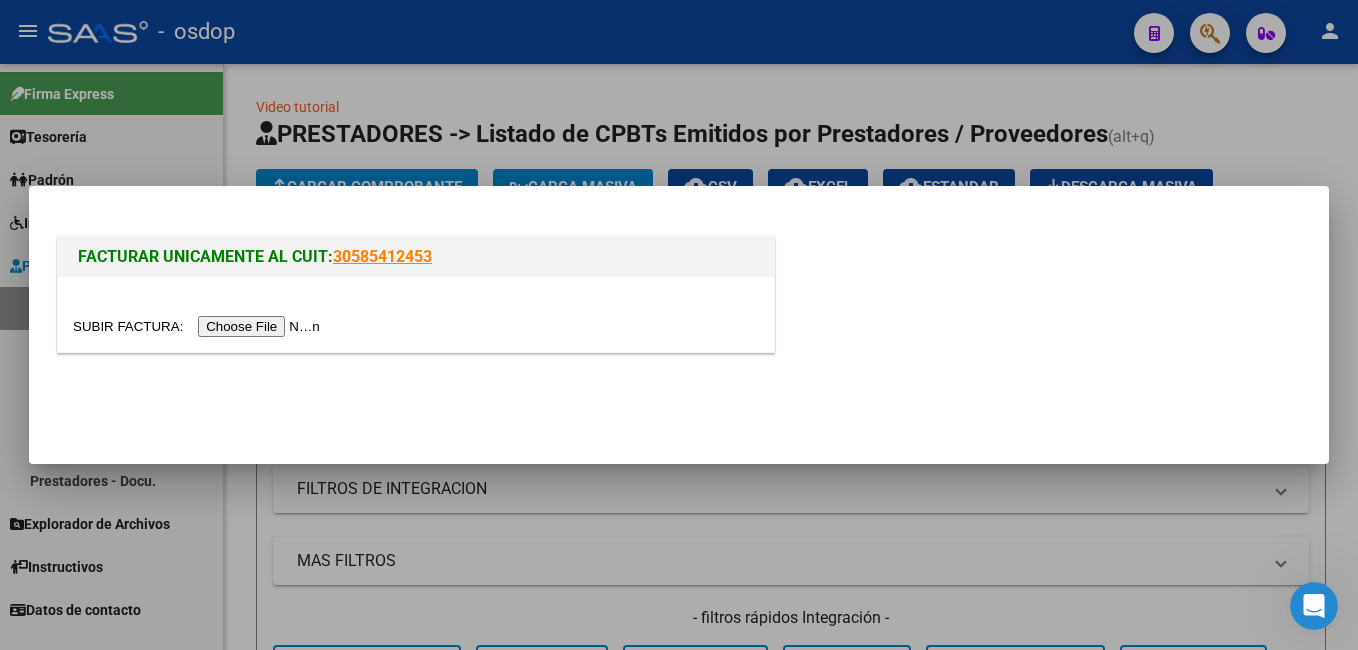 click at bounding box center (199, 326) 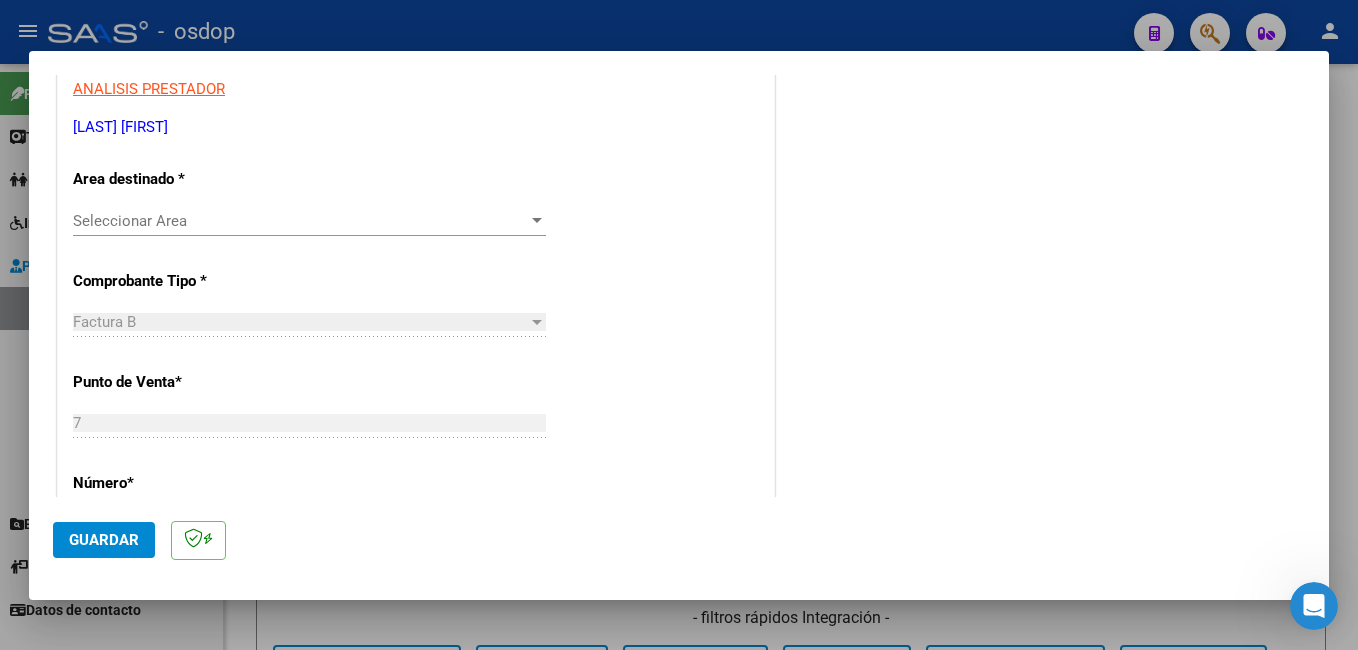 scroll, scrollTop: 400, scrollLeft: 0, axis: vertical 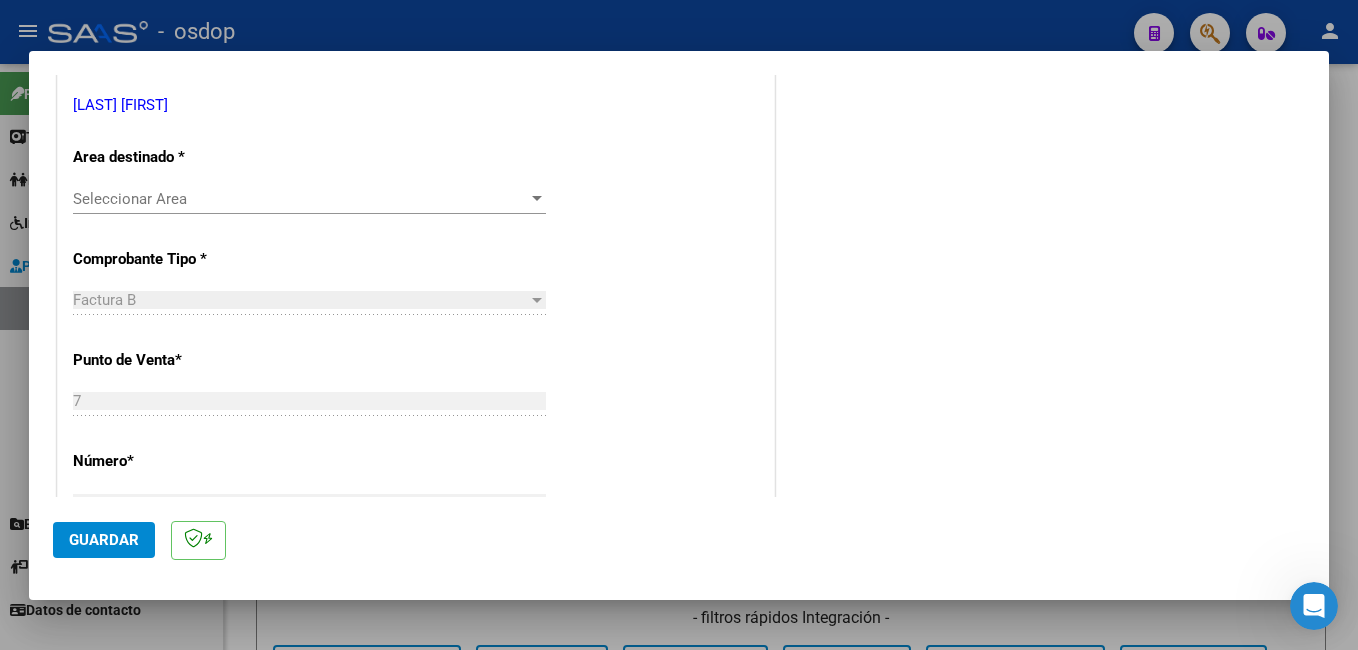 click on "Seleccionar Area" at bounding box center [300, 199] 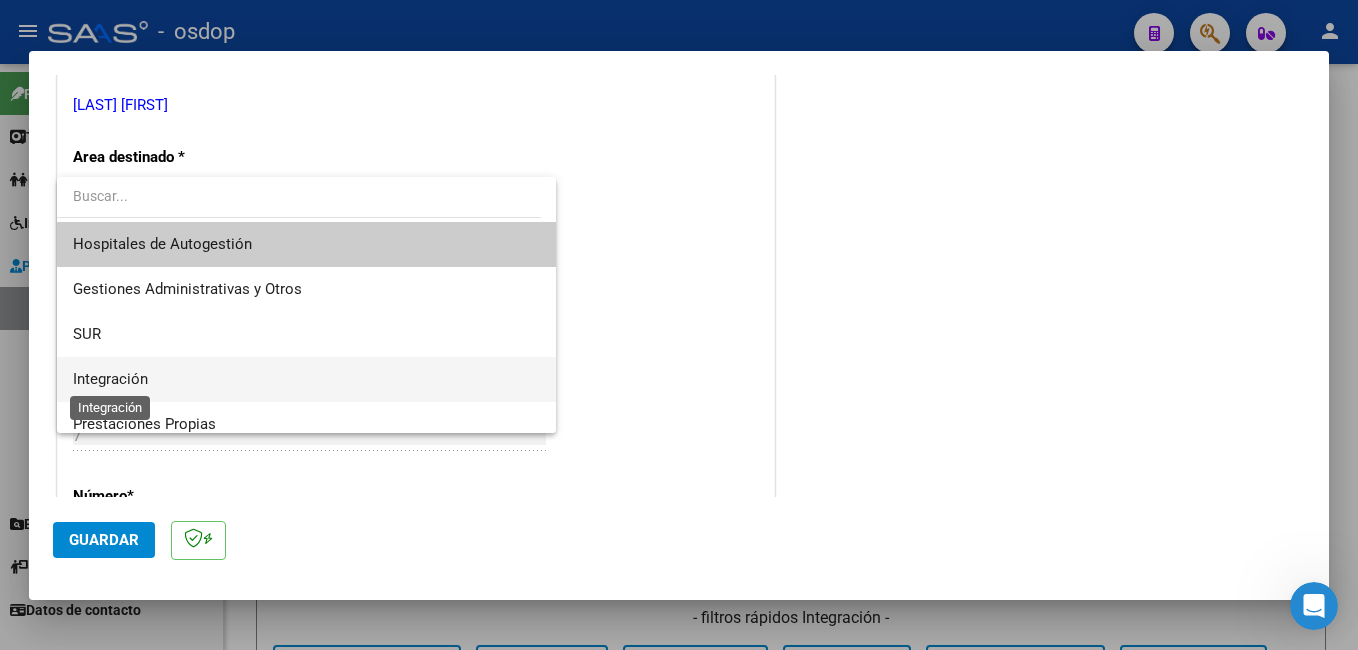 click on "Integración" at bounding box center [110, 379] 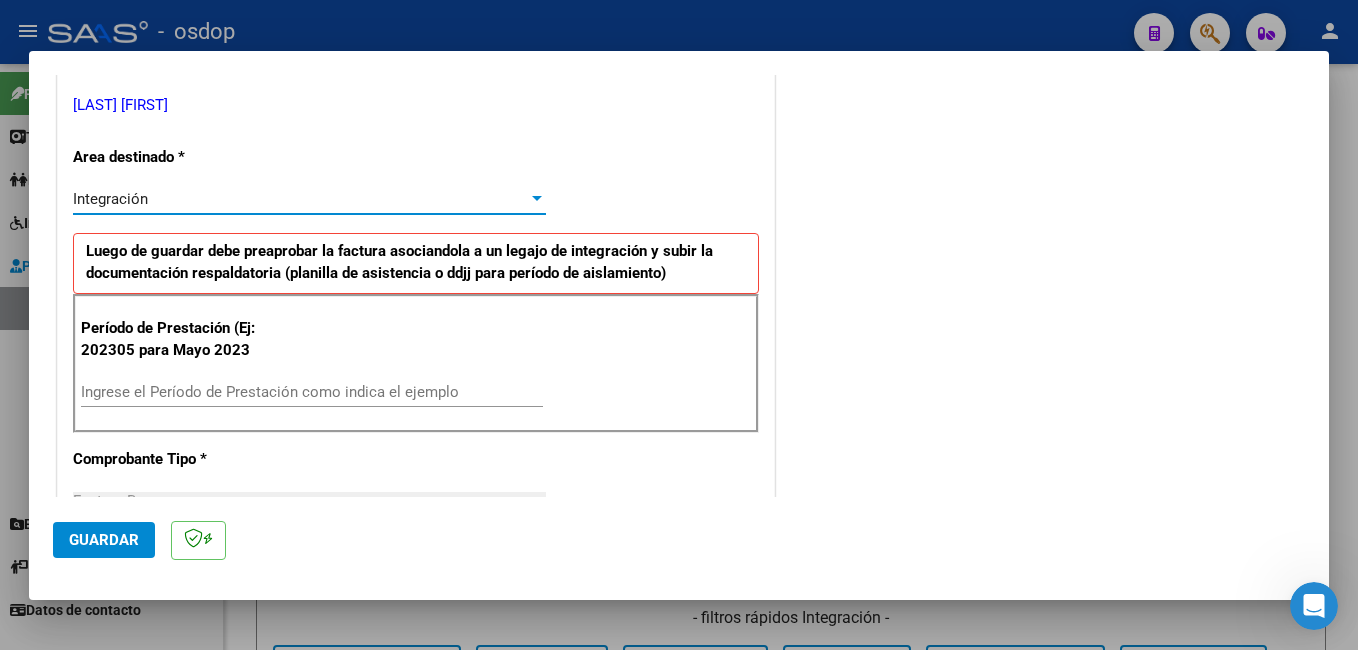 click on "Ingrese el Período de Prestación como indica el ejemplo" at bounding box center (312, 392) 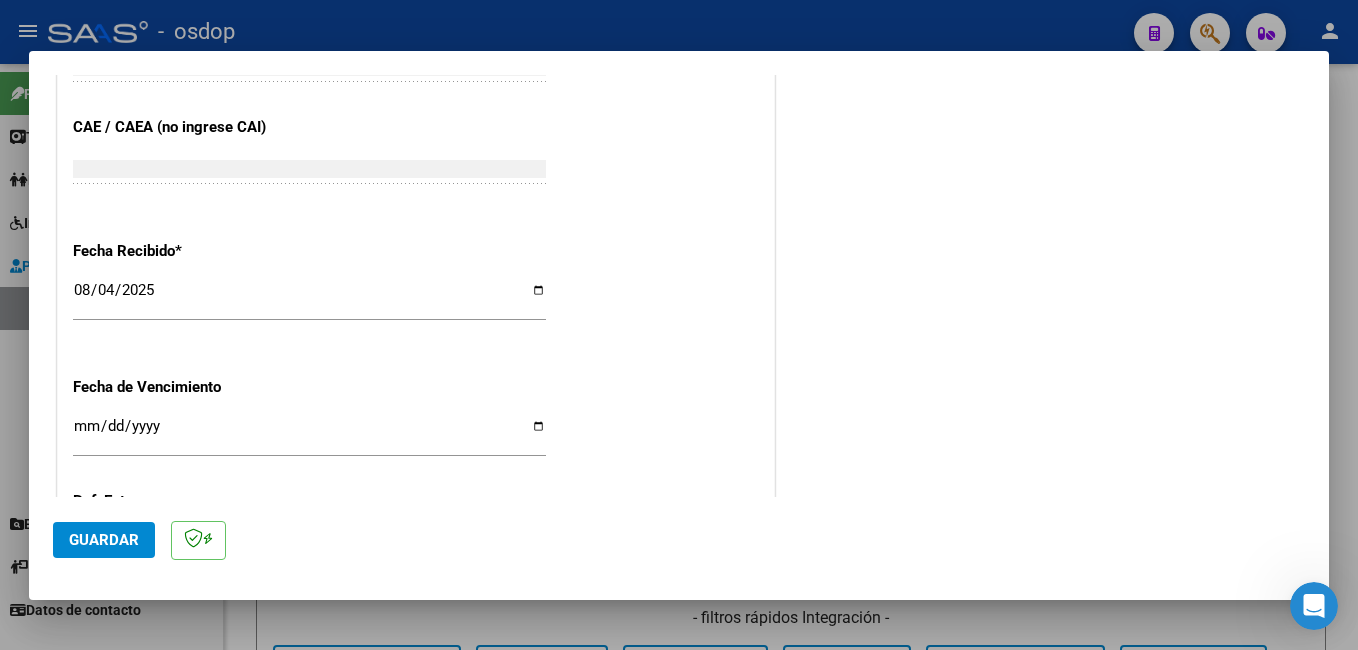 scroll, scrollTop: 851, scrollLeft: 0, axis: vertical 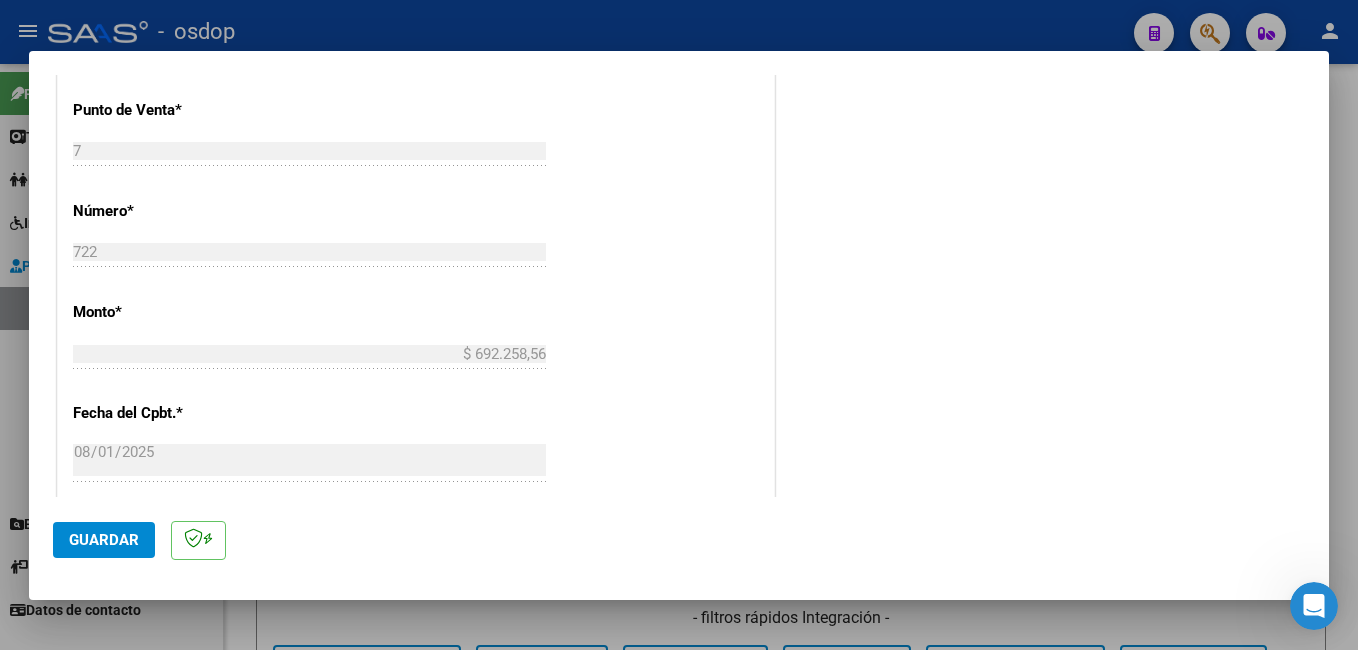 type on "202507" 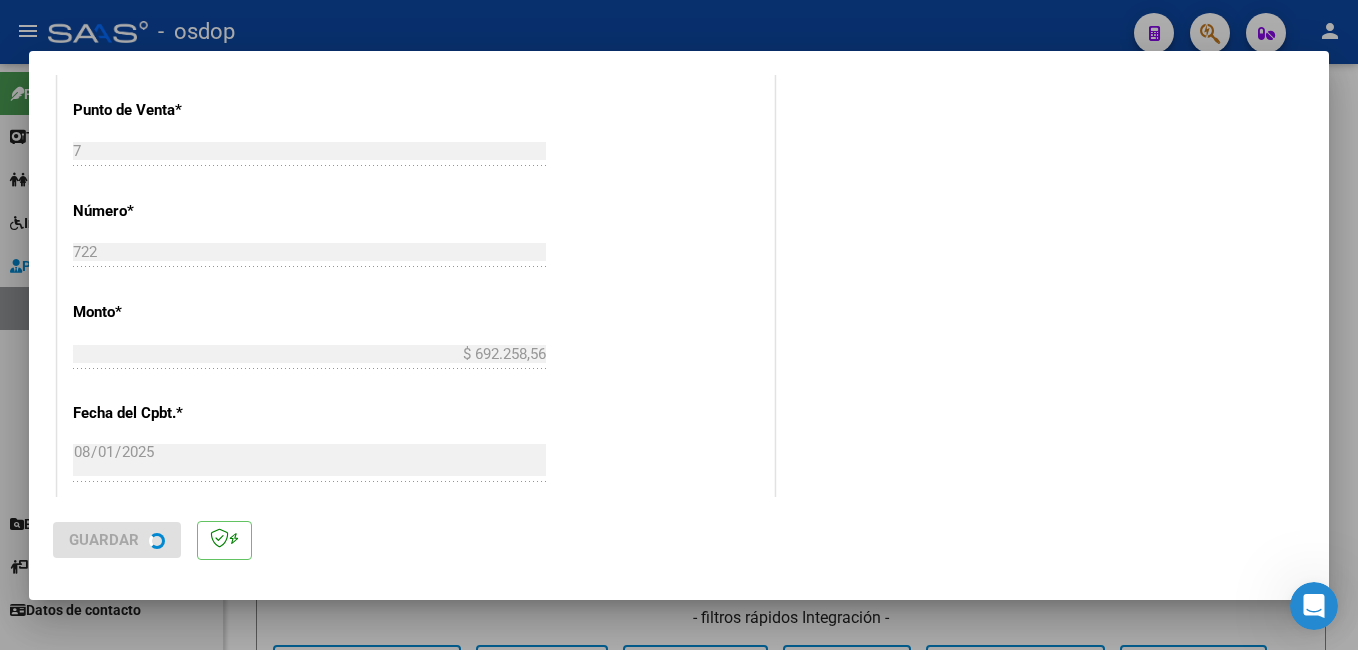 scroll, scrollTop: 0, scrollLeft: 0, axis: both 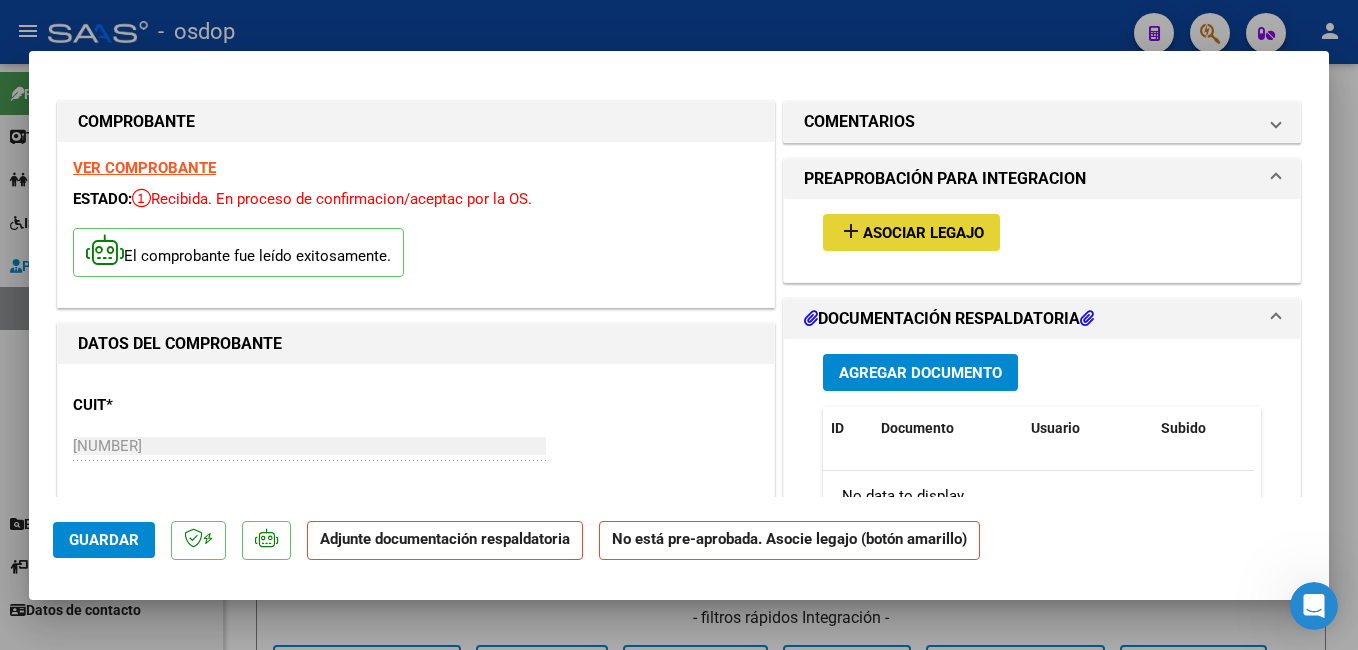 click on "Asociar Legajo" at bounding box center (923, 233) 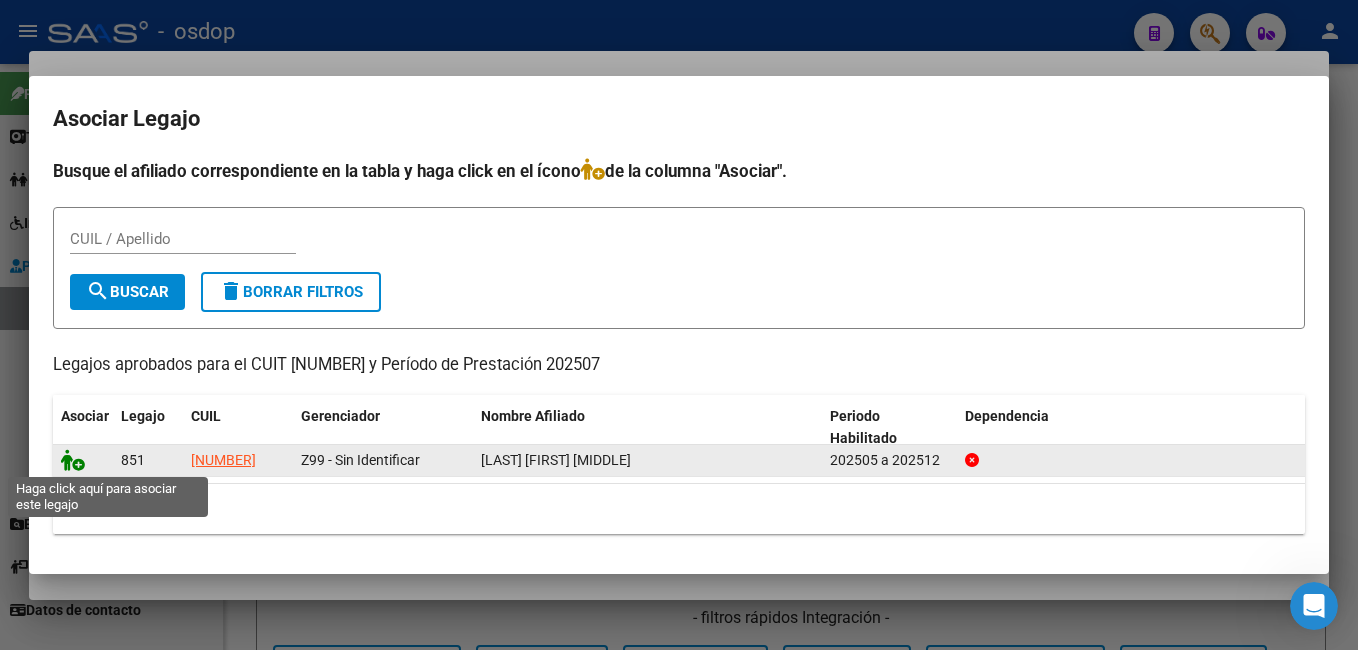 click 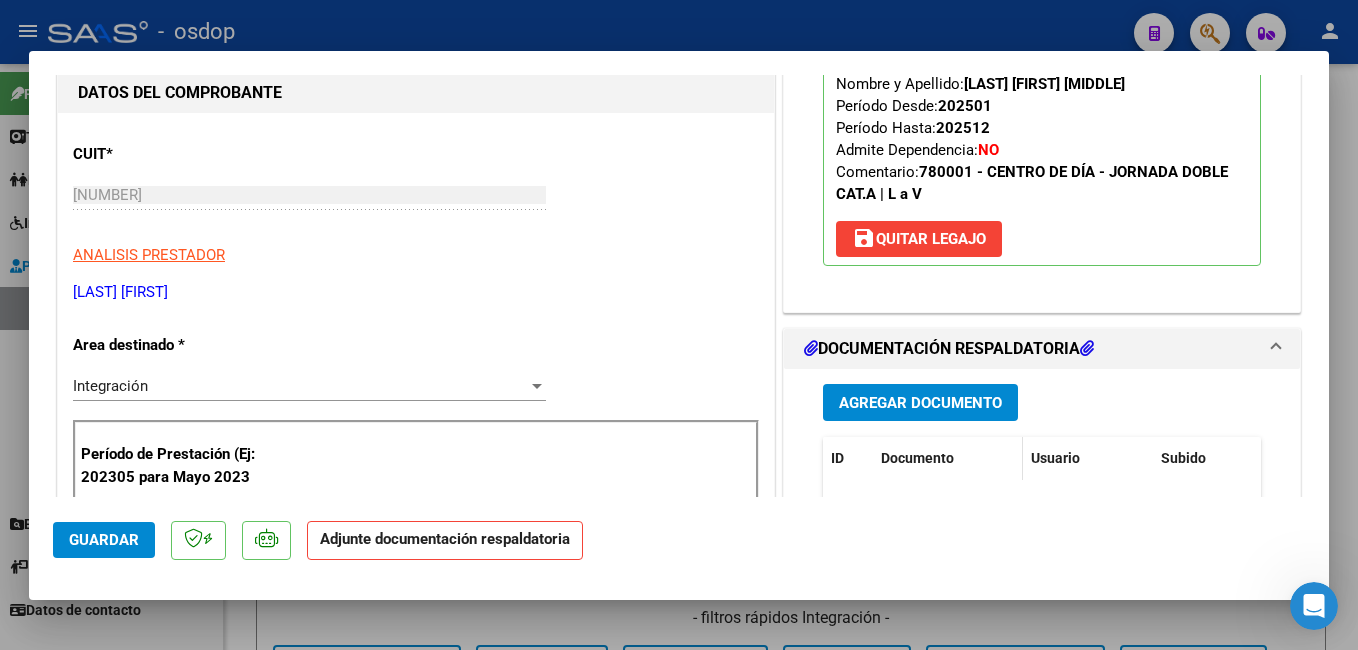scroll, scrollTop: 300, scrollLeft: 0, axis: vertical 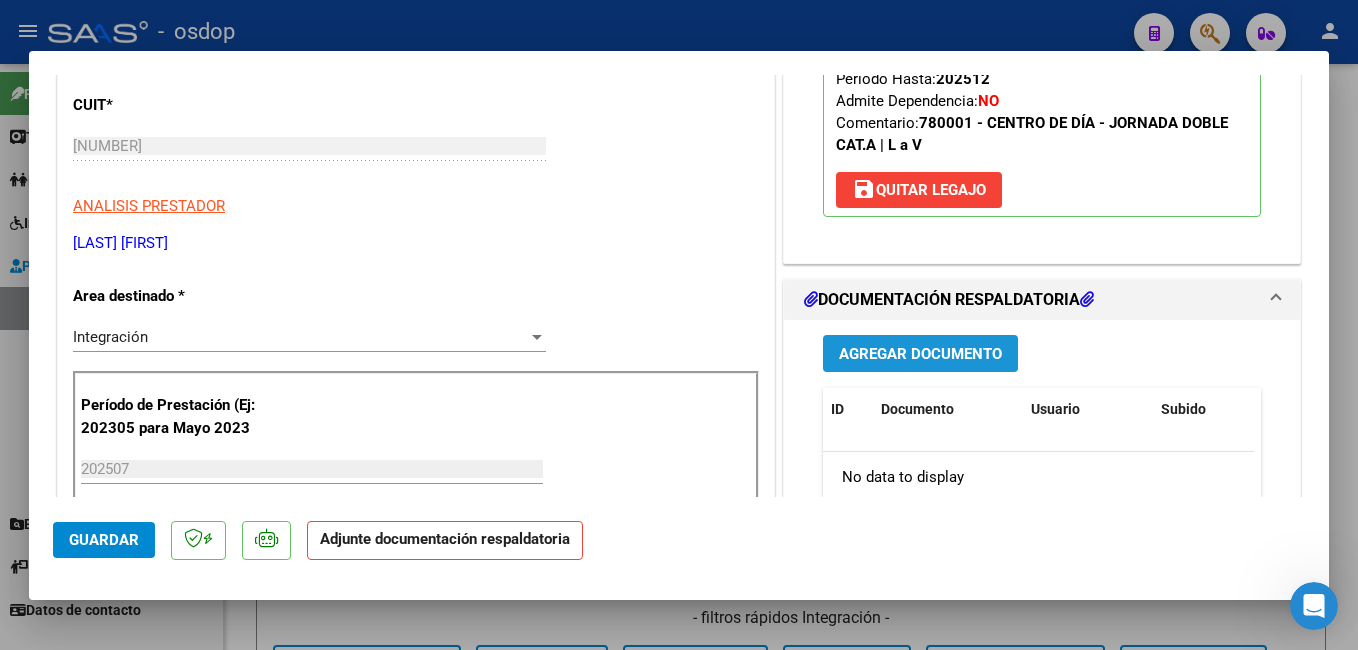 click on "Agregar Documento" at bounding box center (920, 354) 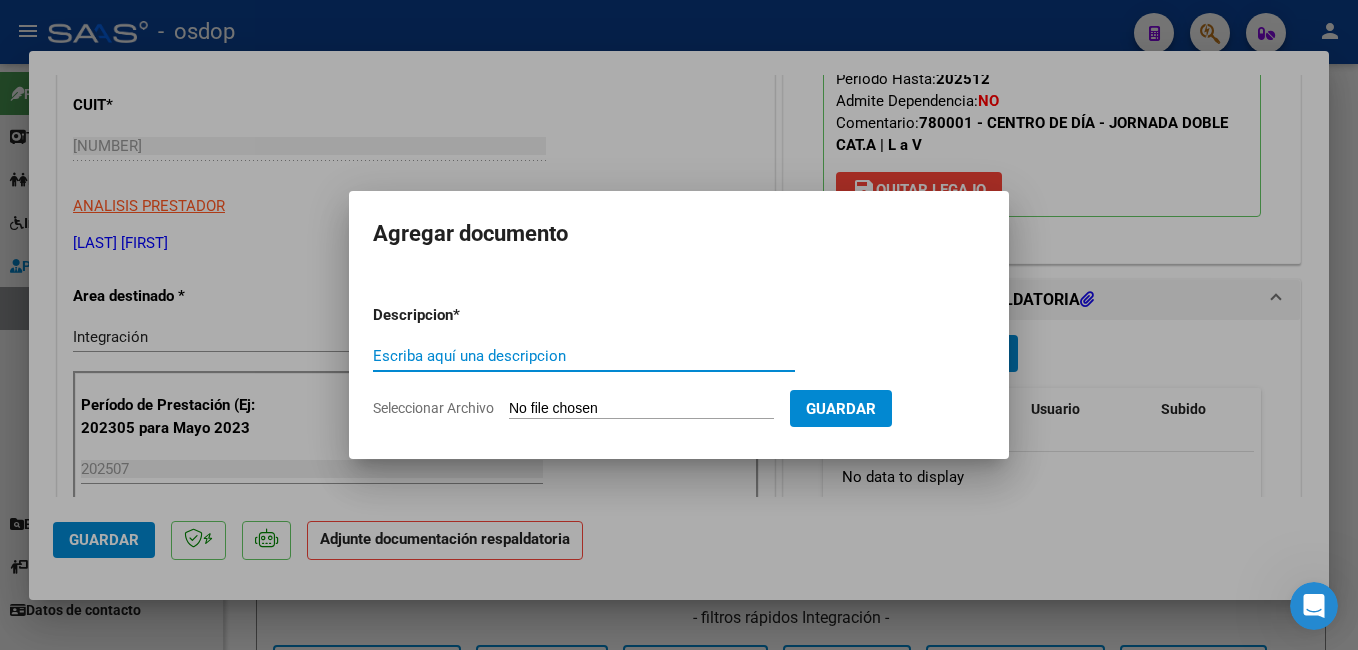 type on "a" 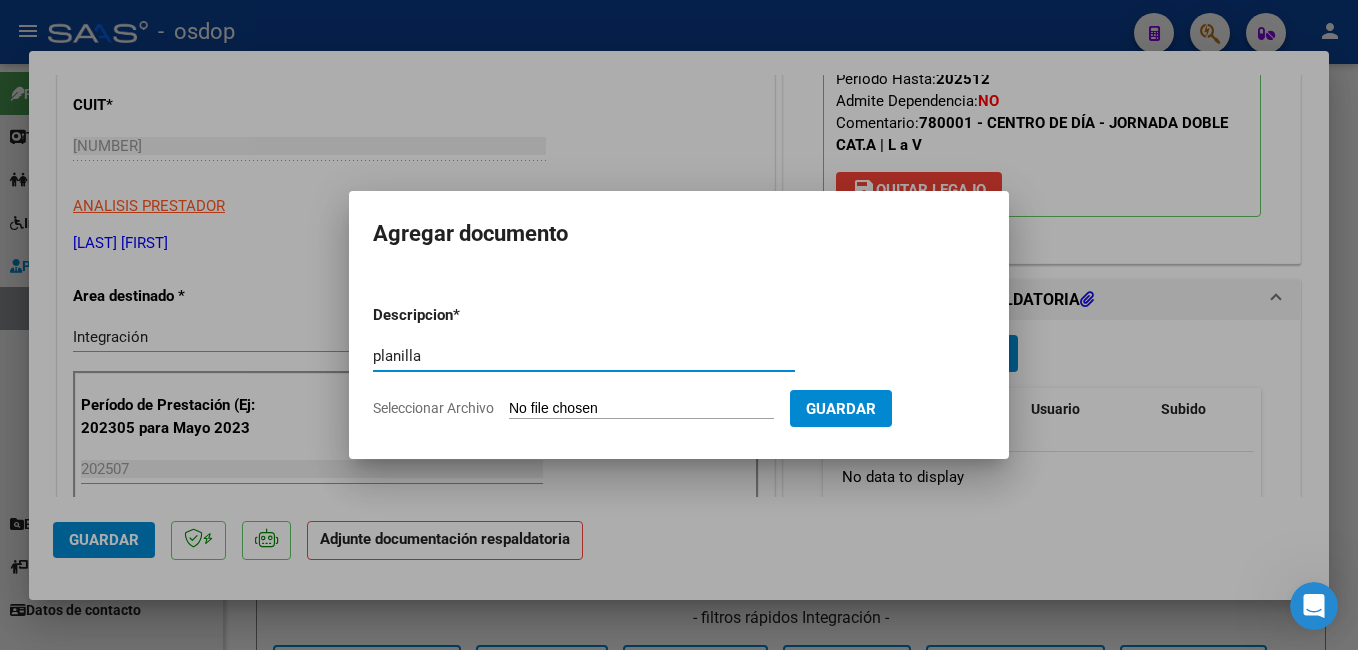 type on "planilla" 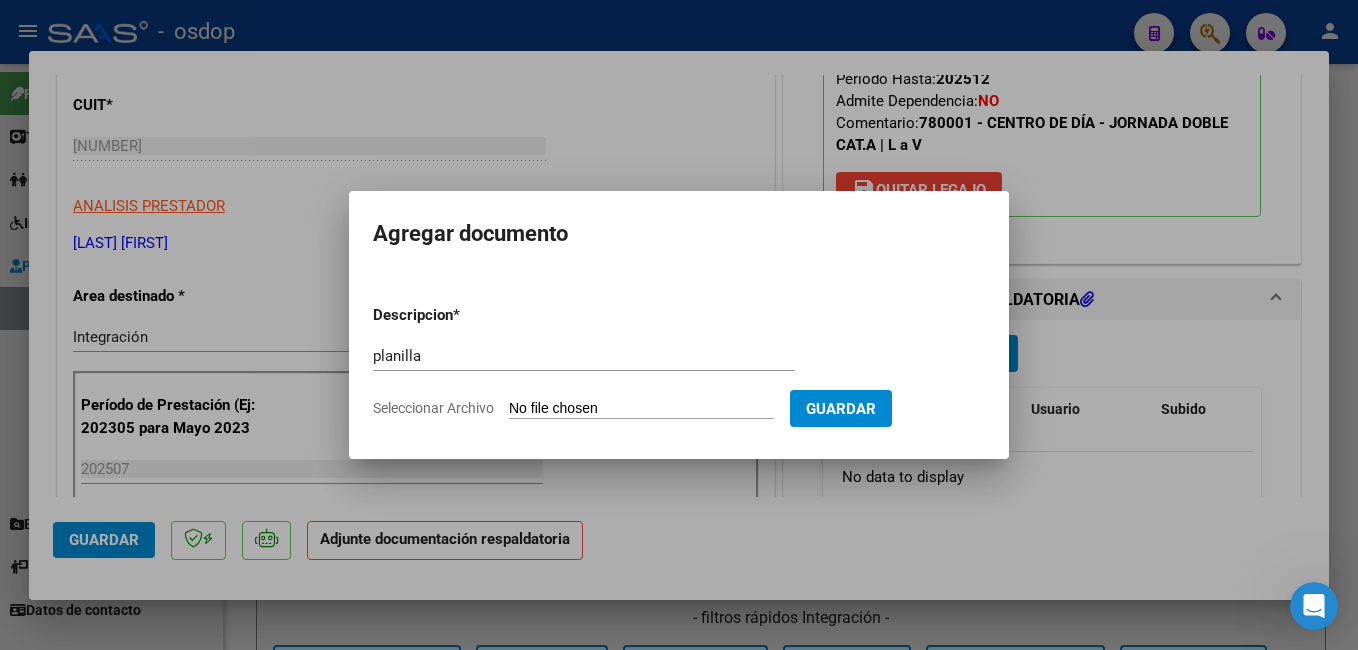 click on "Seleccionar Archivo" at bounding box center (641, 409) 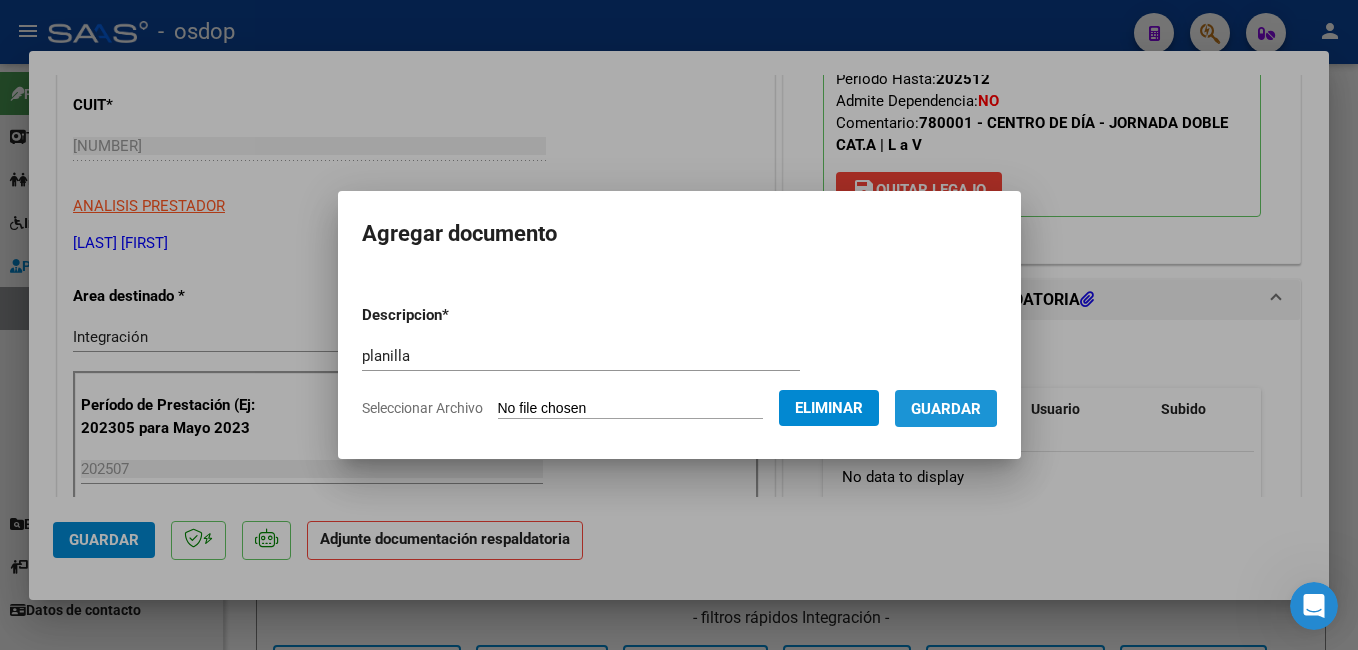 click on "Guardar" at bounding box center (946, 409) 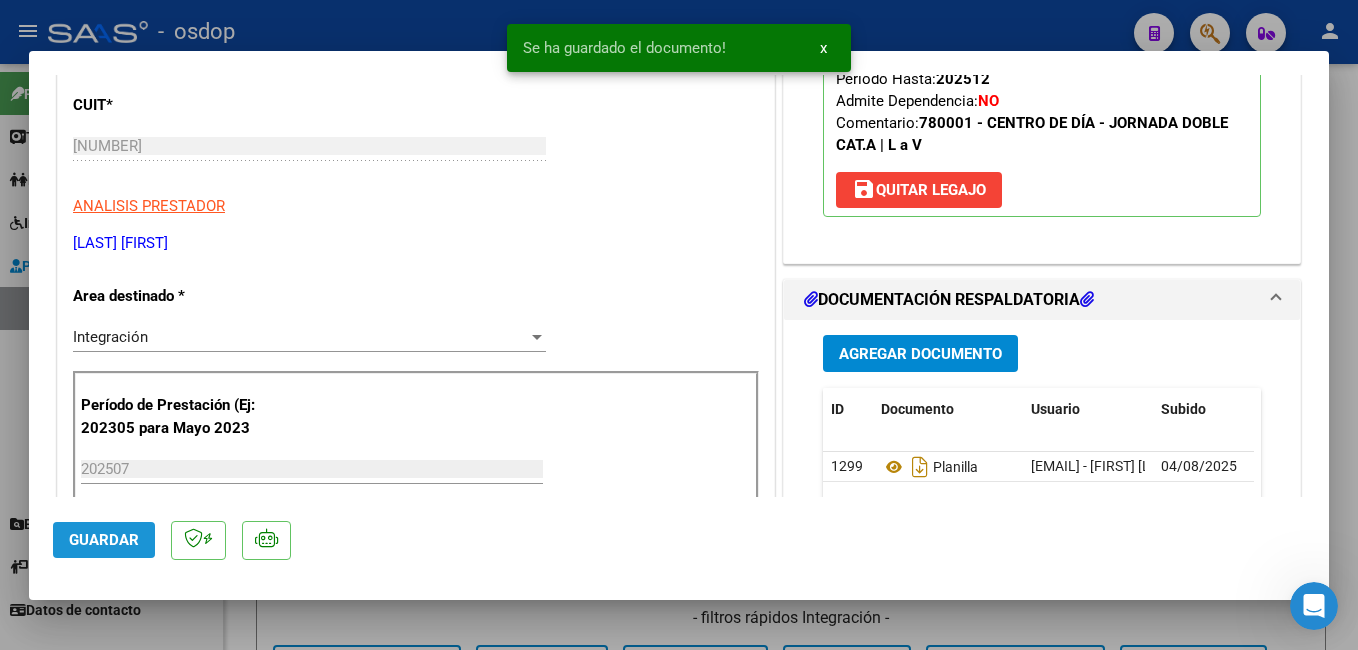 click on "Guardar" 